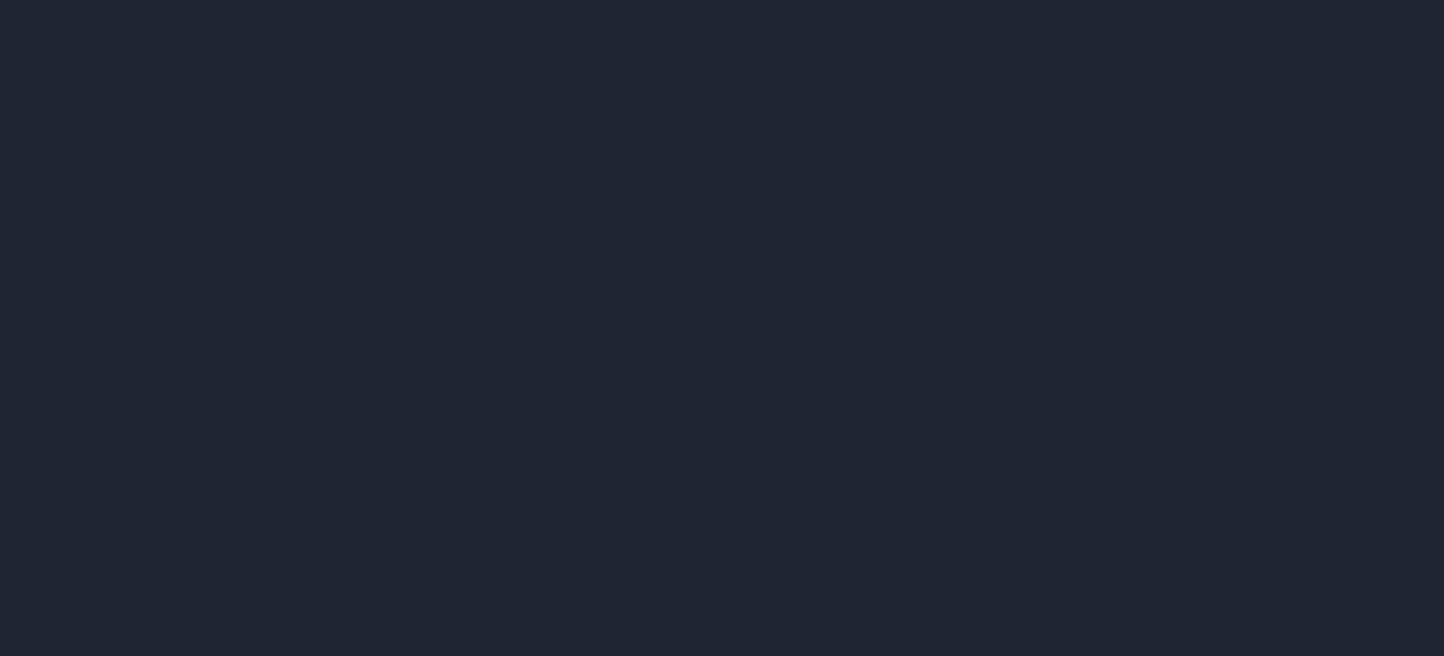 scroll, scrollTop: 0, scrollLeft: 0, axis: both 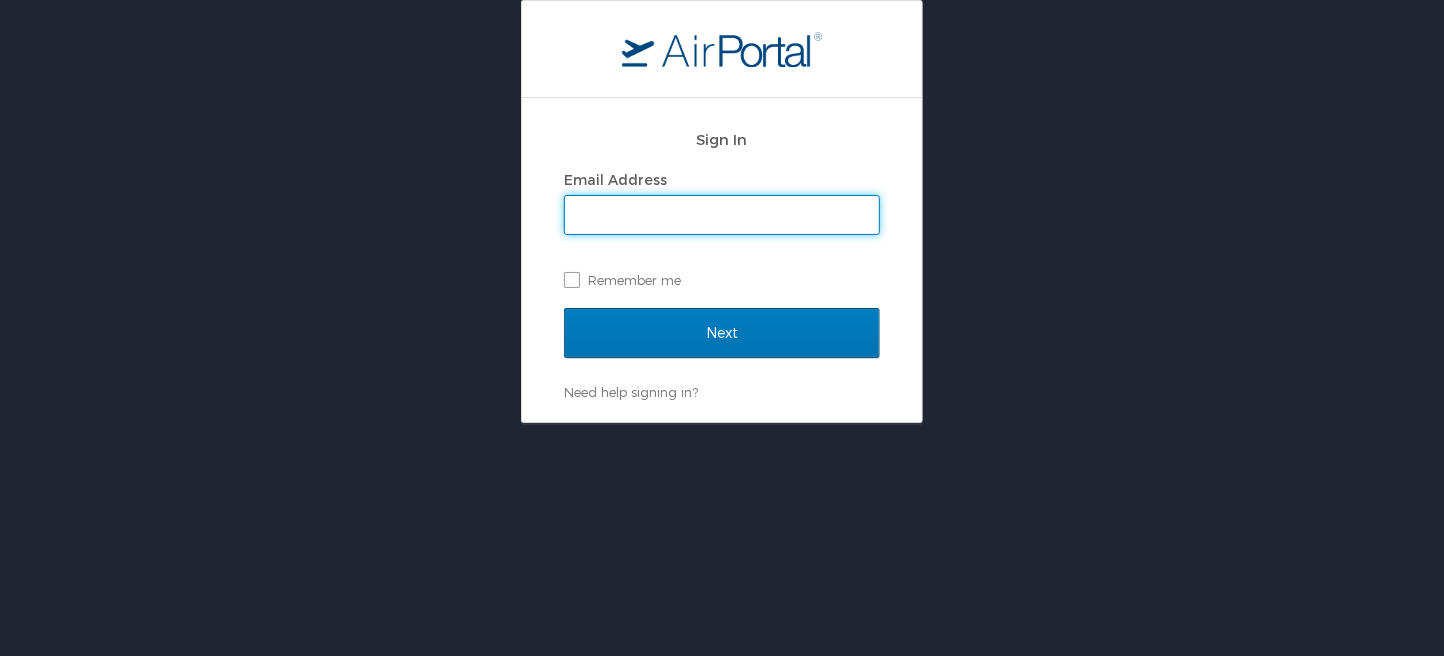 click on "Email Address" at bounding box center (722, 215) 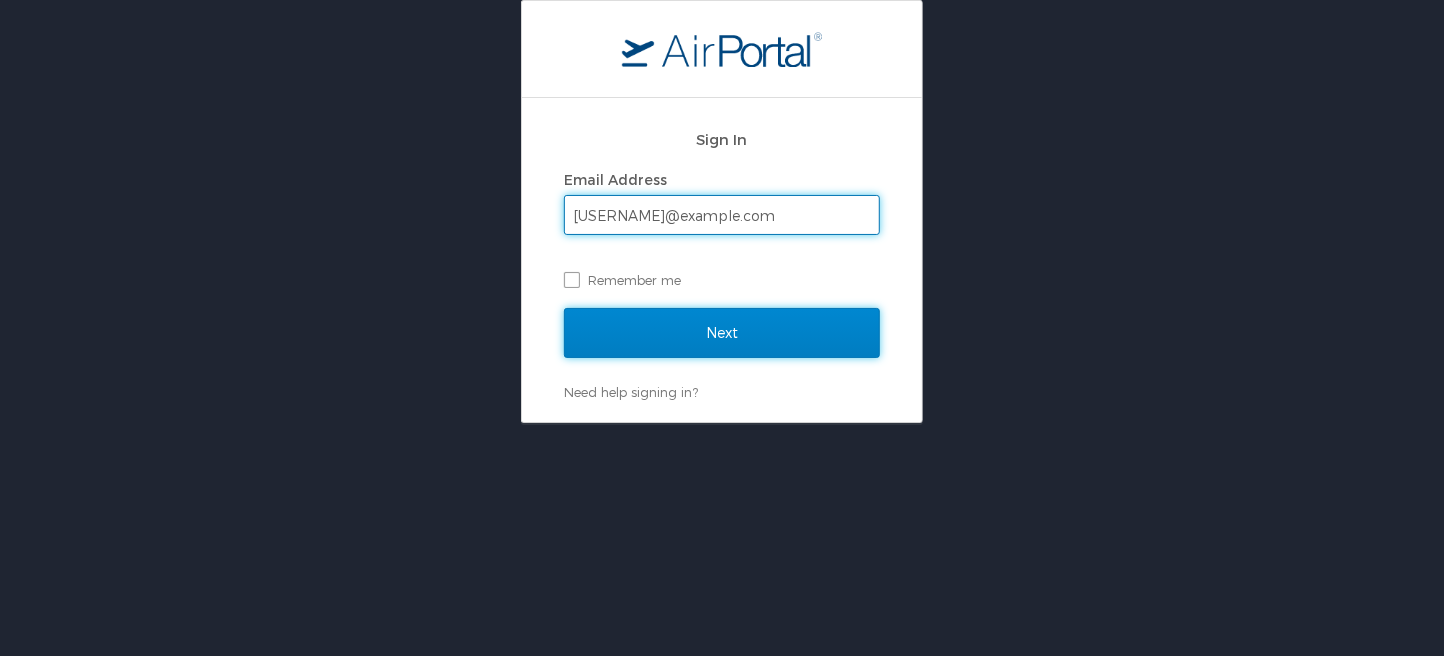 click on "Next" at bounding box center (722, 333) 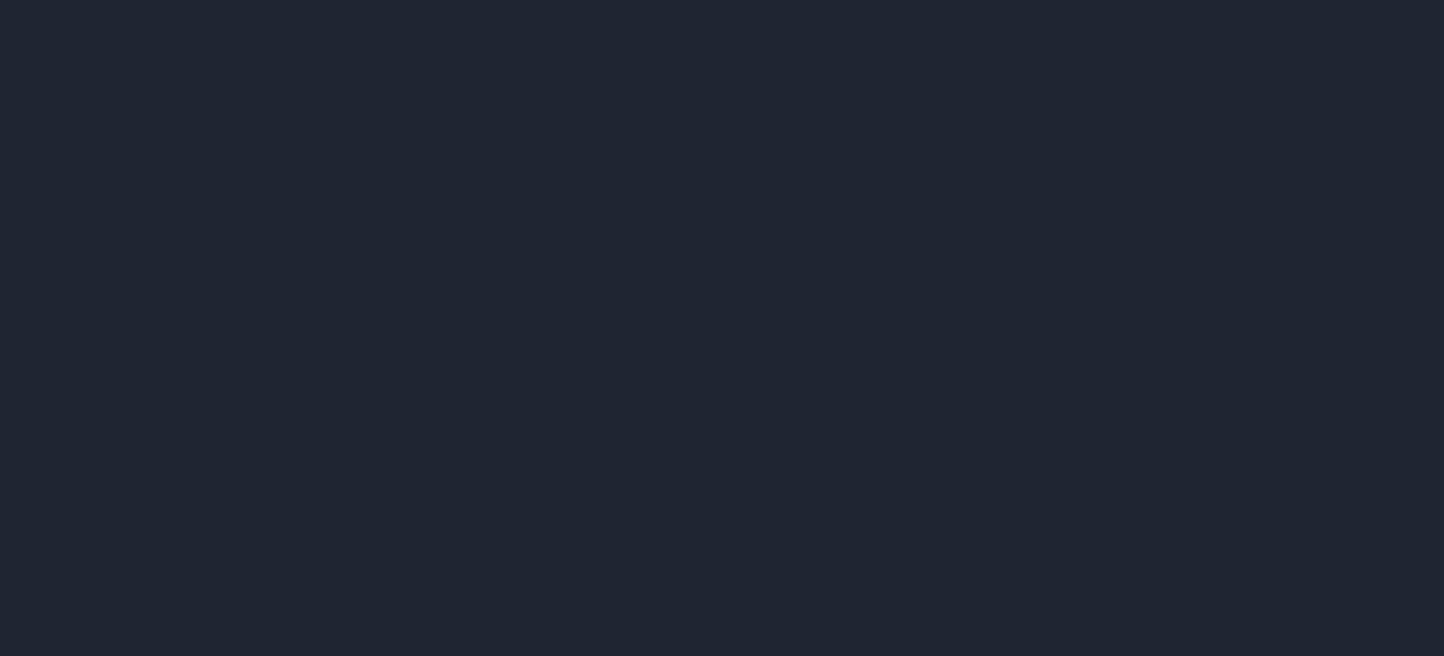 scroll, scrollTop: 0, scrollLeft: 0, axis: both 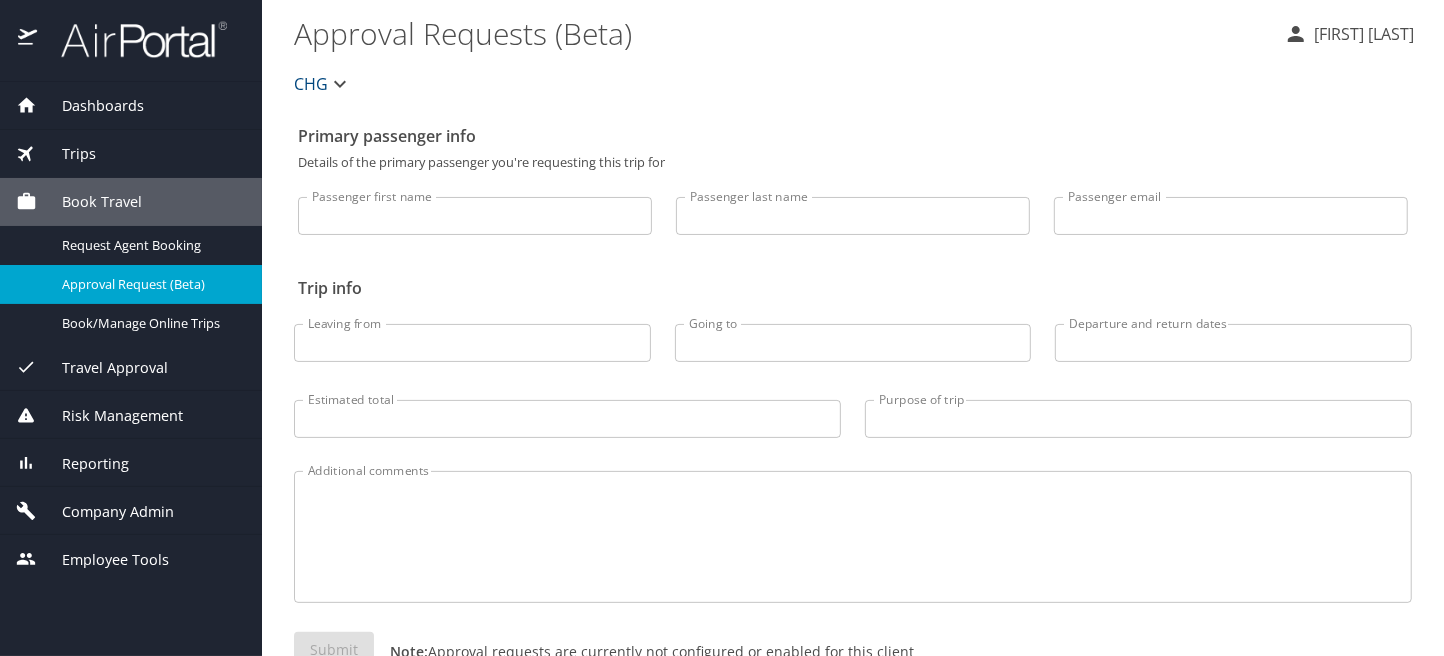 click on "Employee Tools" at bounding box center [103, 560] 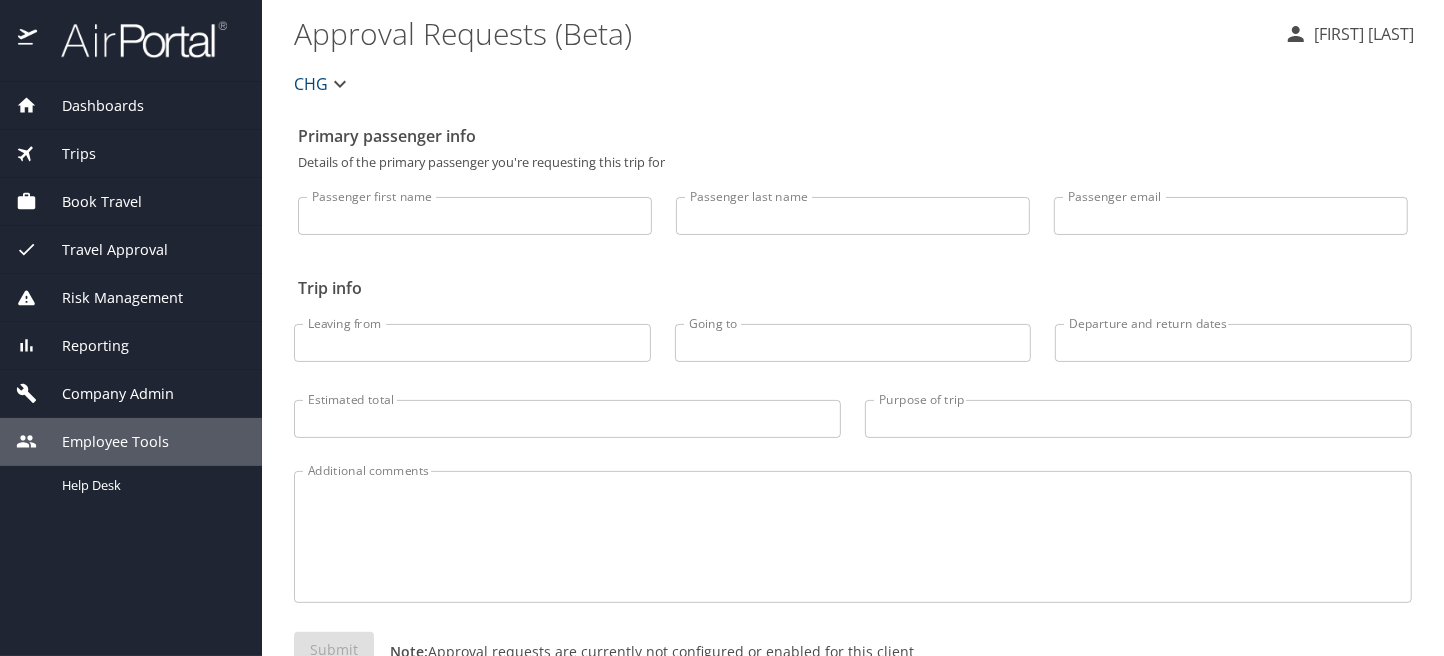 click on "Company Admin" at bounding box center [105, 394] 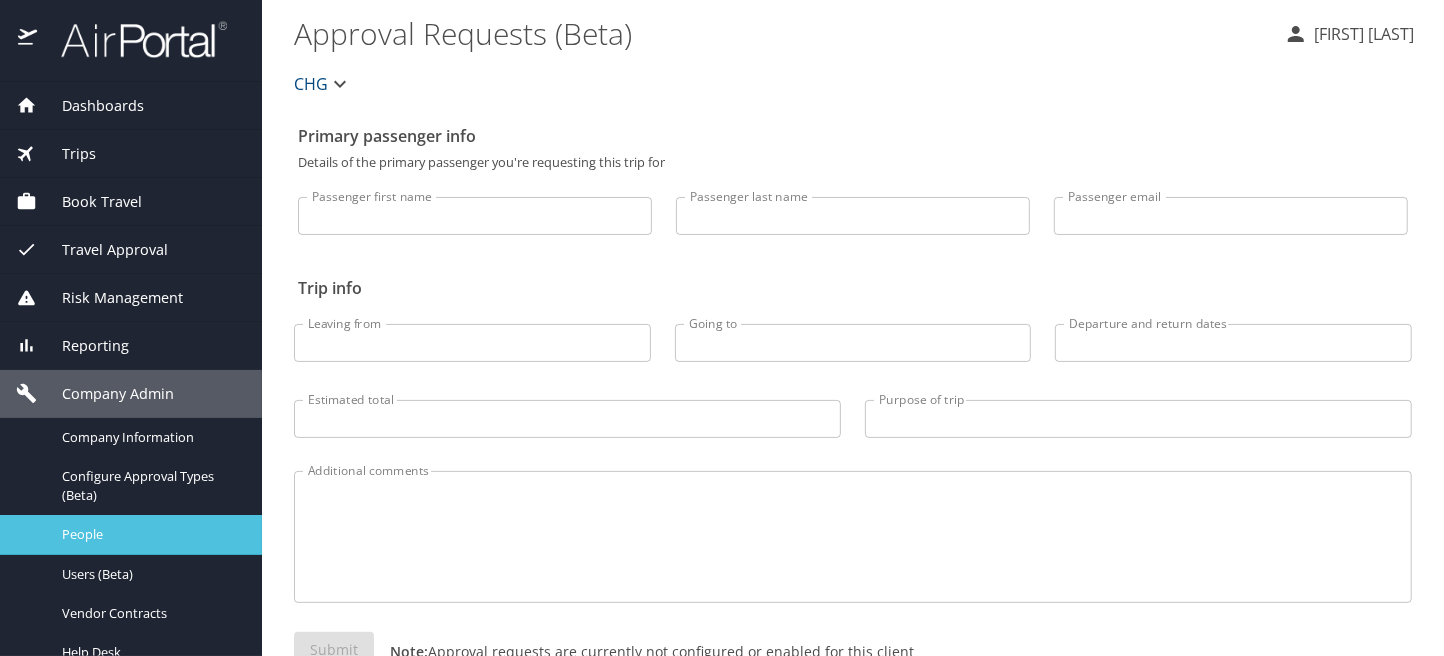 click on "People" at bounding box center [150, 534] 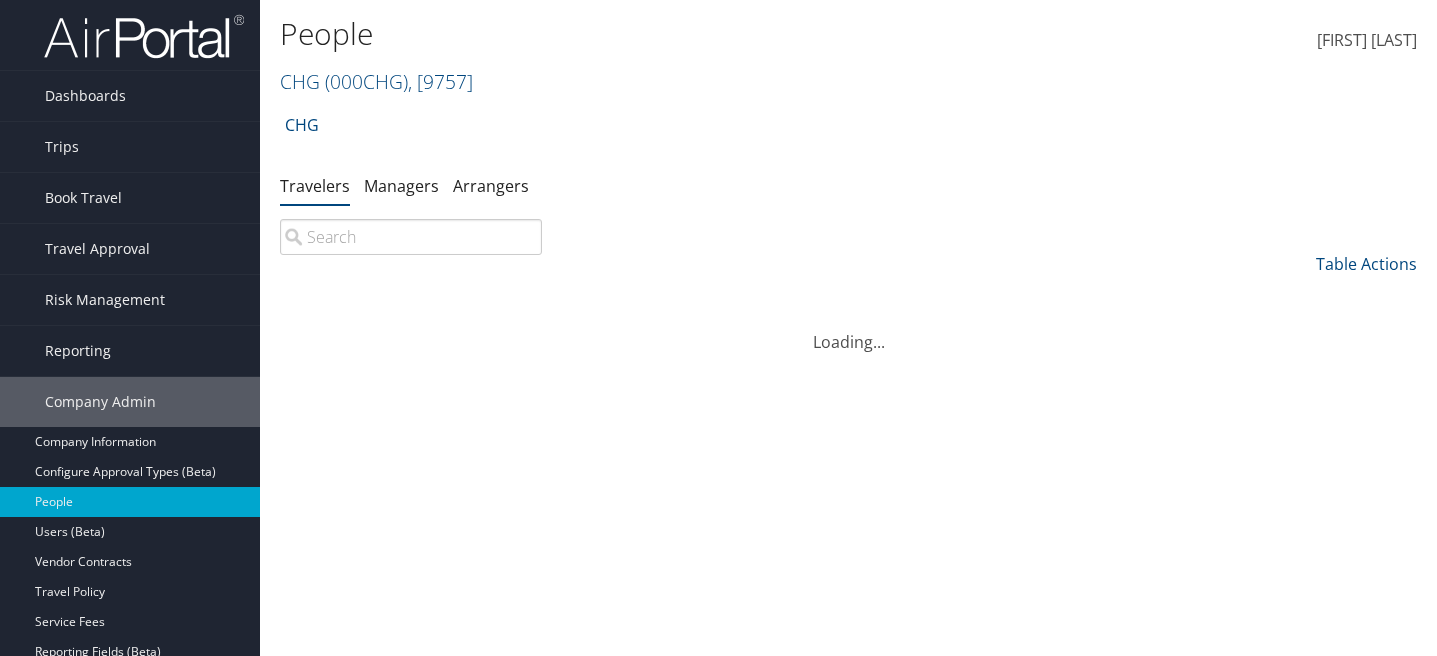 scroll, scrollTop: 0, scrollLeft: 0, axis: both 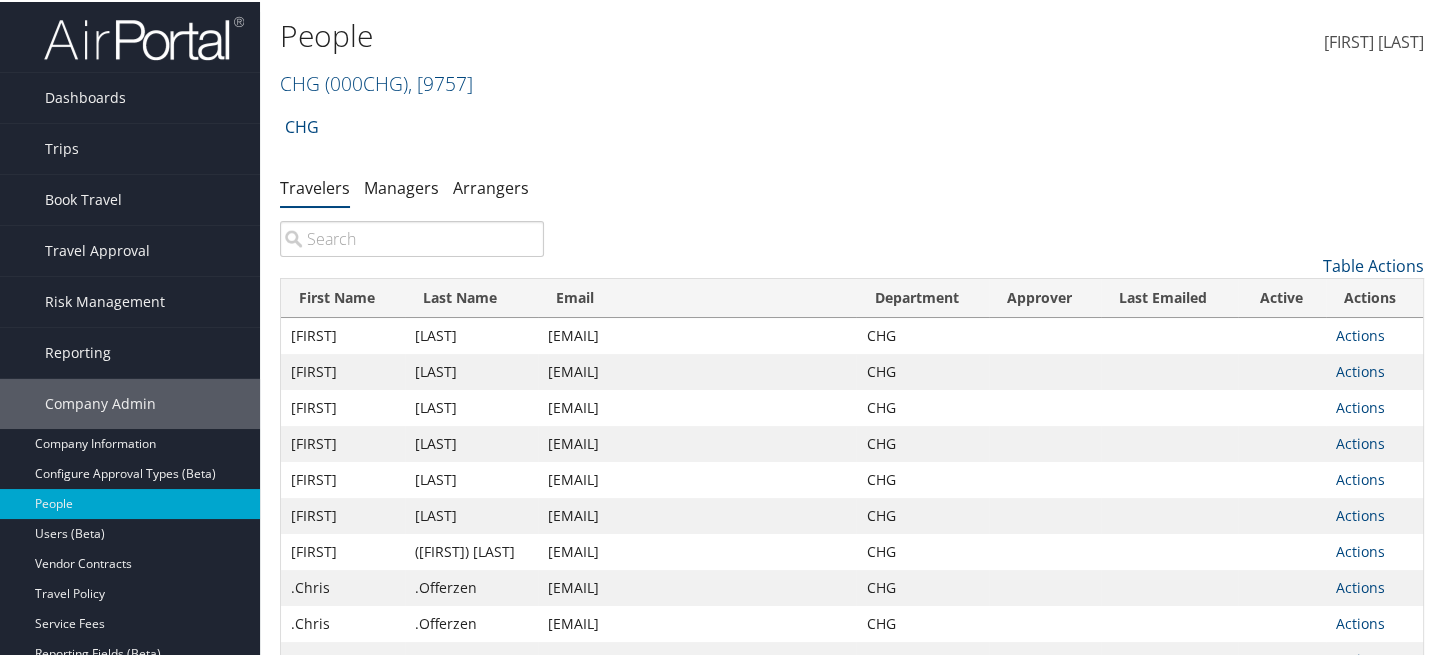 click at bounding box center (412, 237) 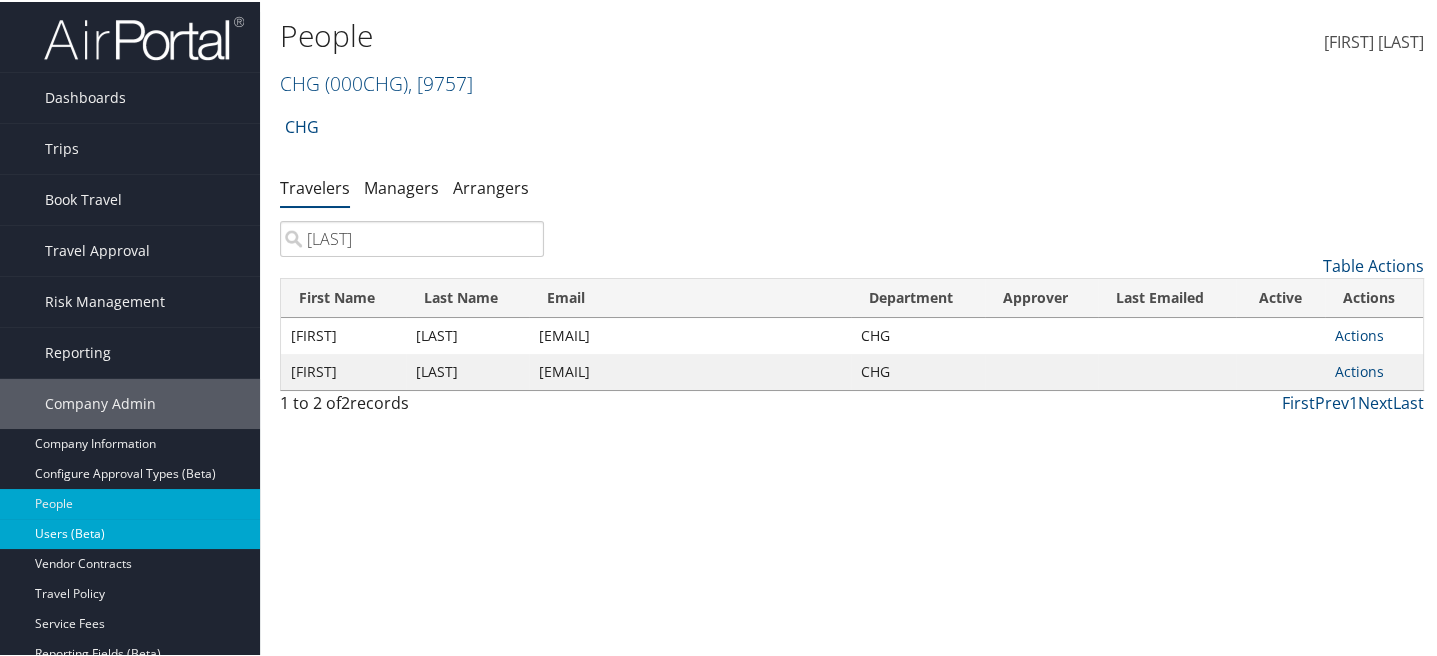type on "[LAST]" 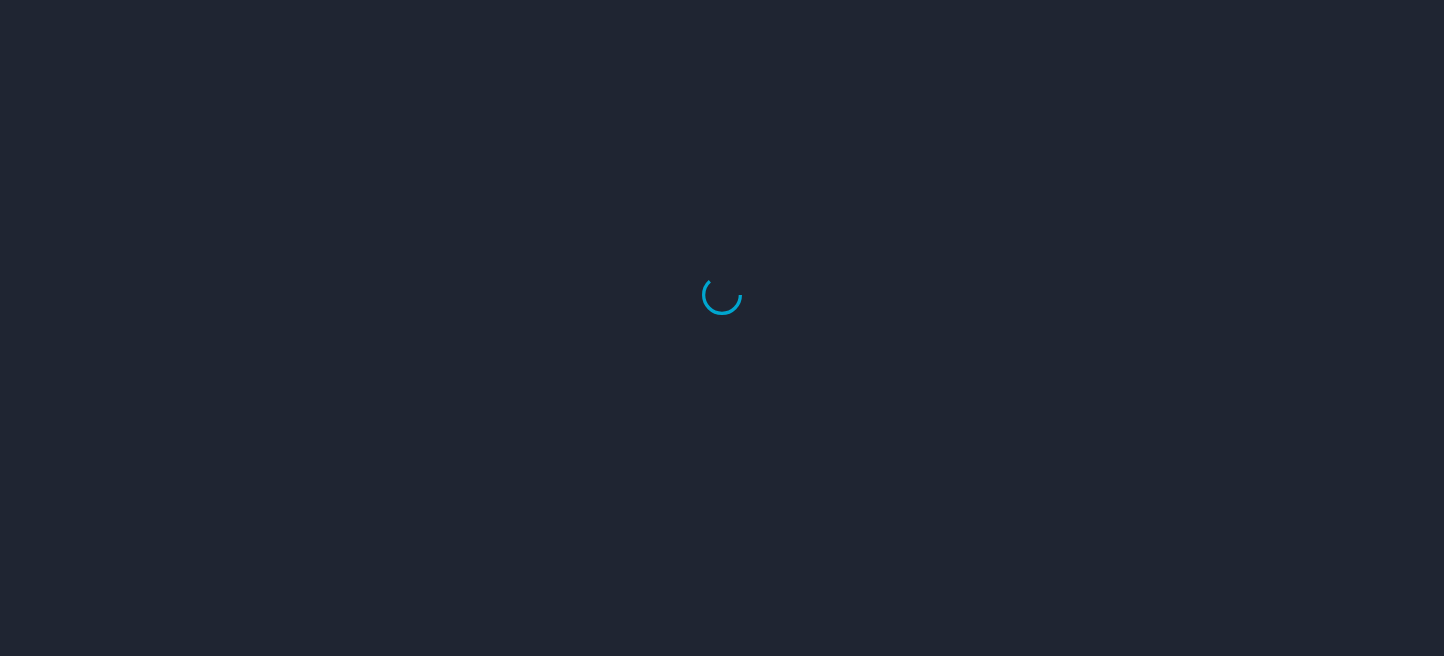 scroll, scrollTop: 0, scrollLeft: 0, axis: both 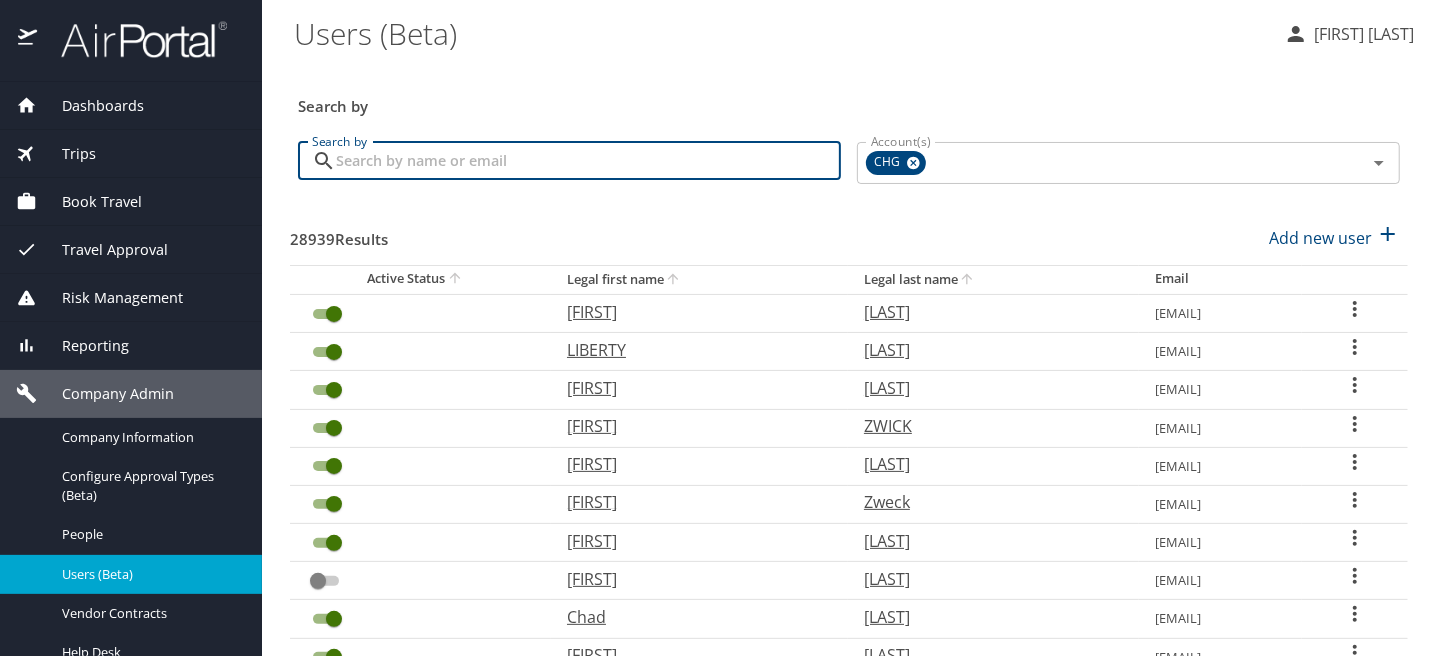 click on "Search by" at bounding box center [588, 161] 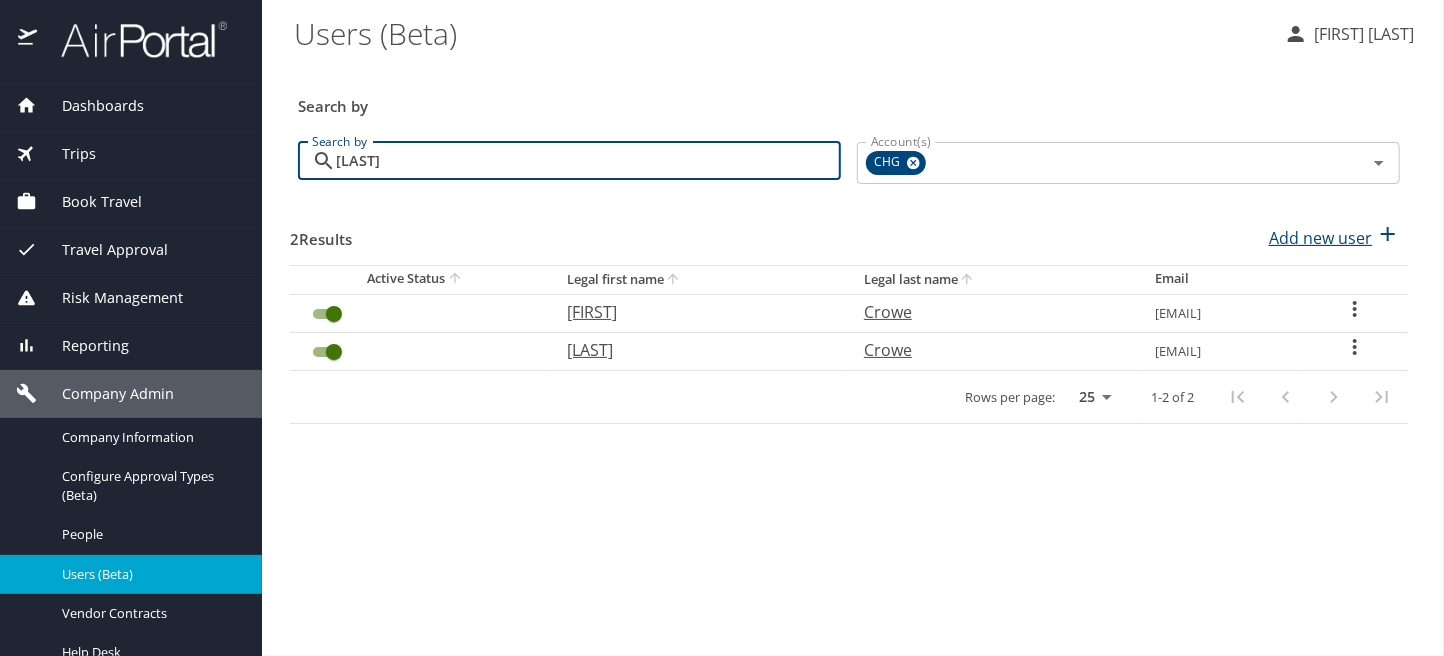type on "[LAST]" 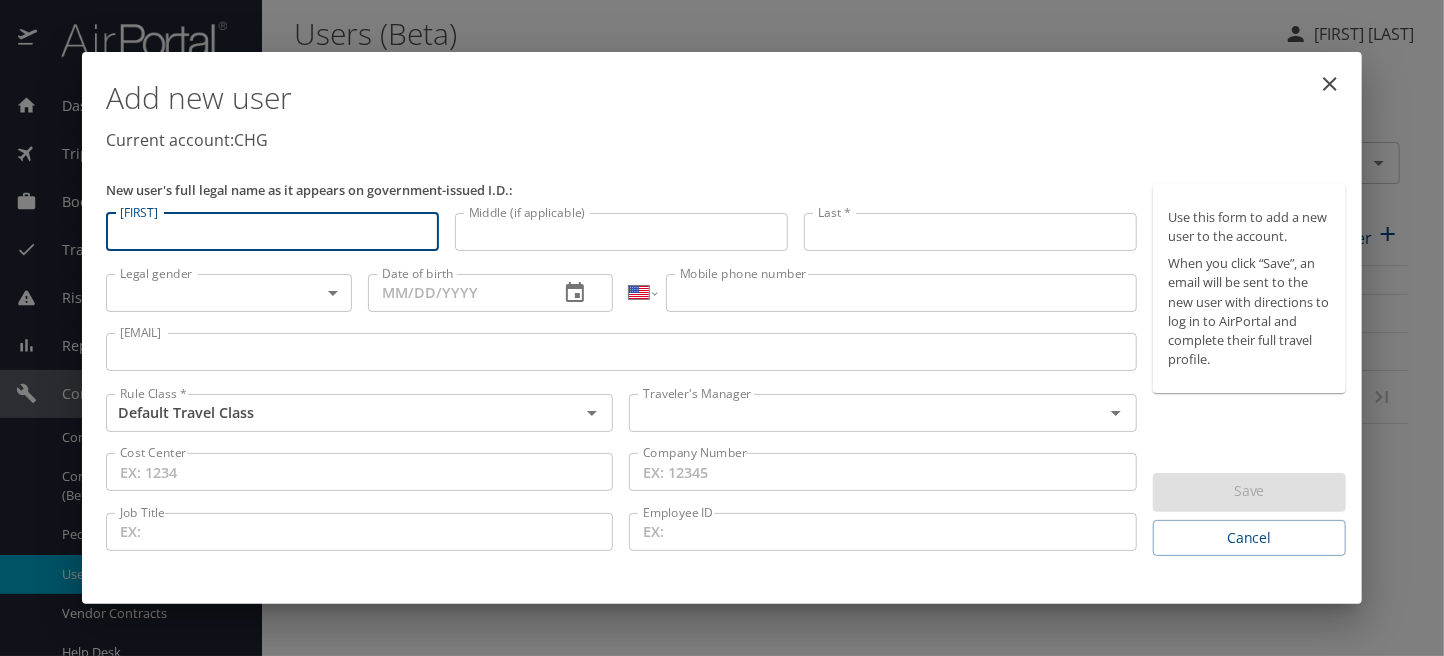 click on "[FIRST]" at bounding box center (272, 232) 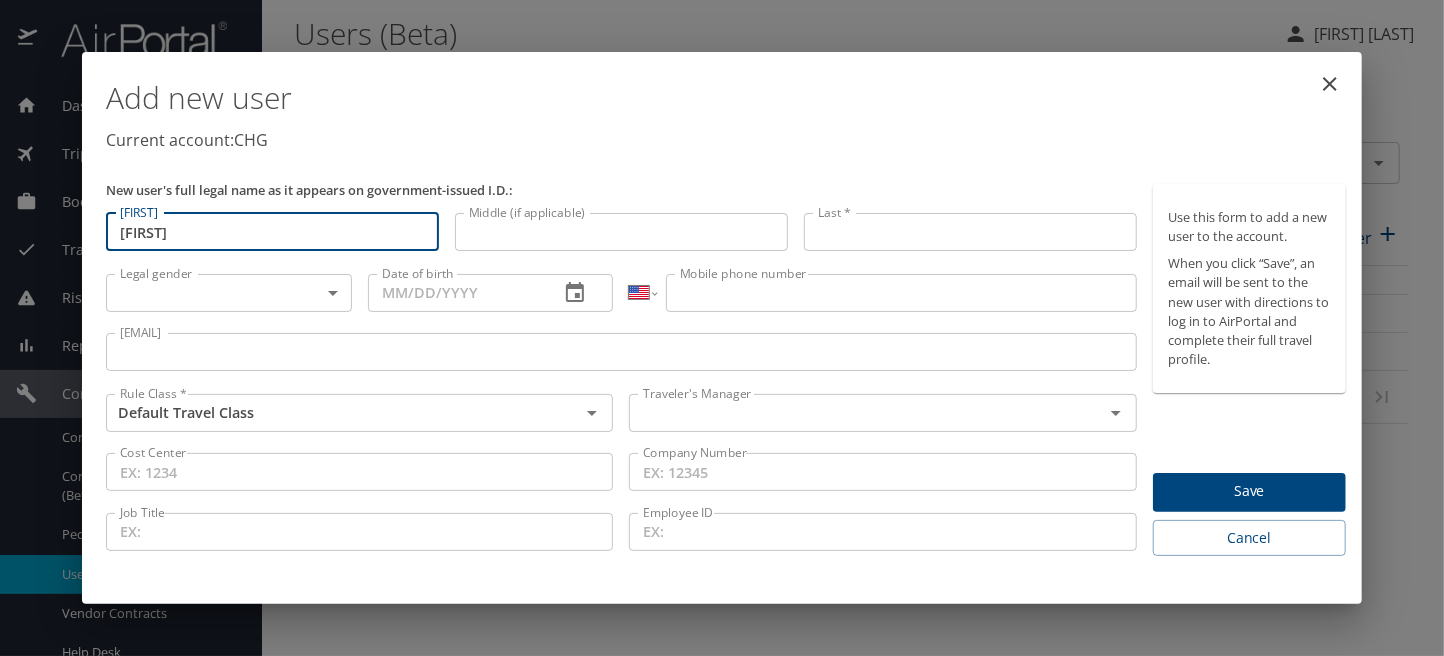 type on "[FIRST]" 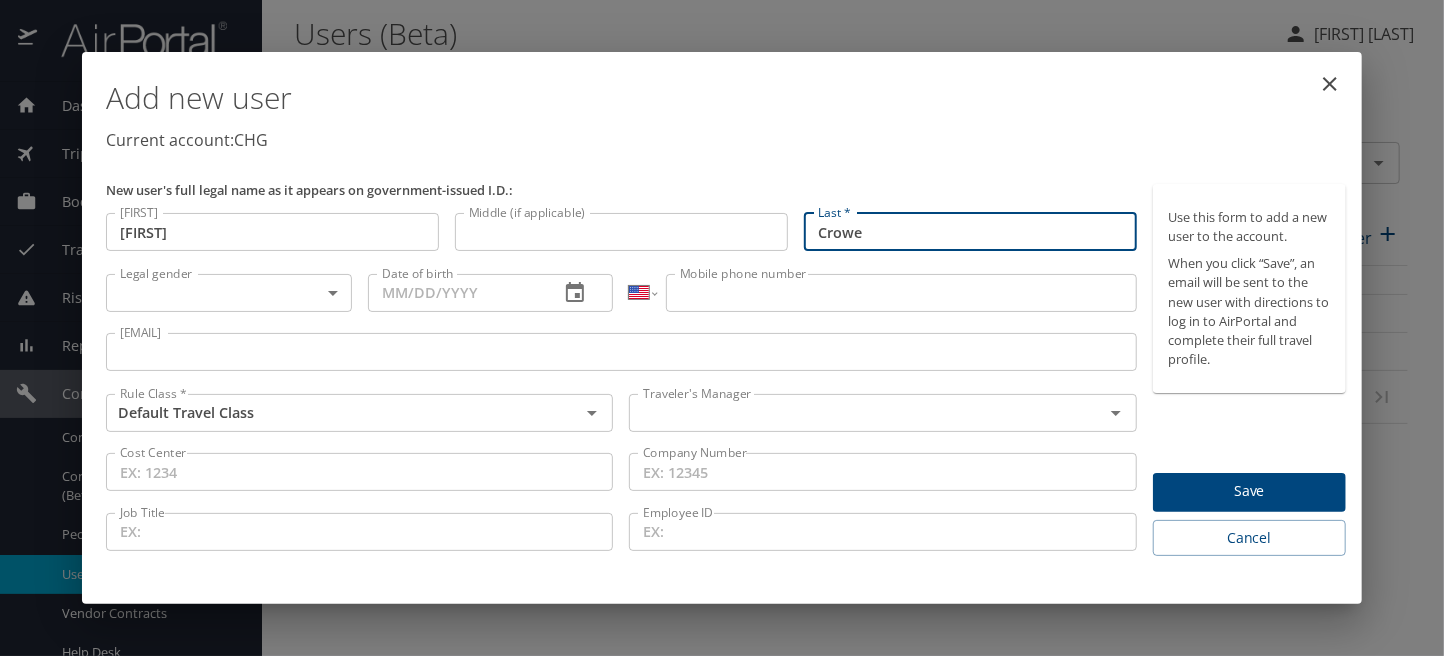 type on "Crowe" 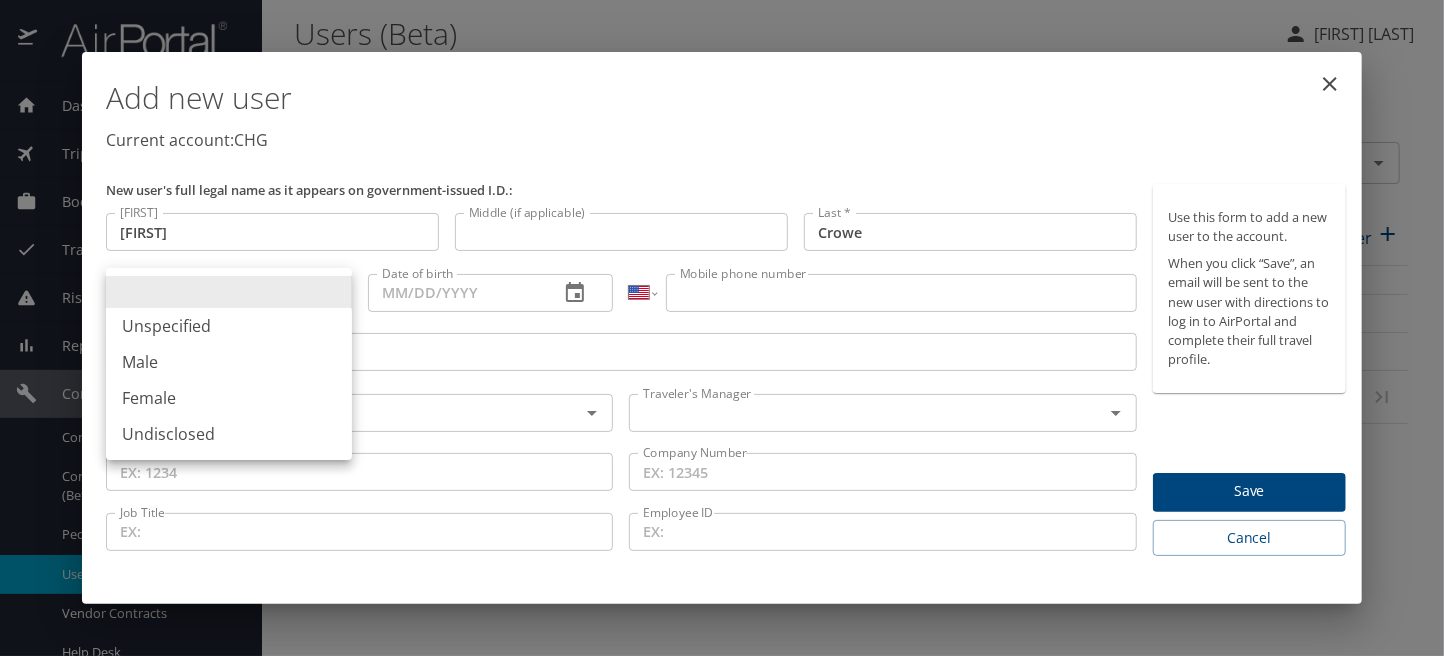 click on "Male" at bounding box center [229, 362] 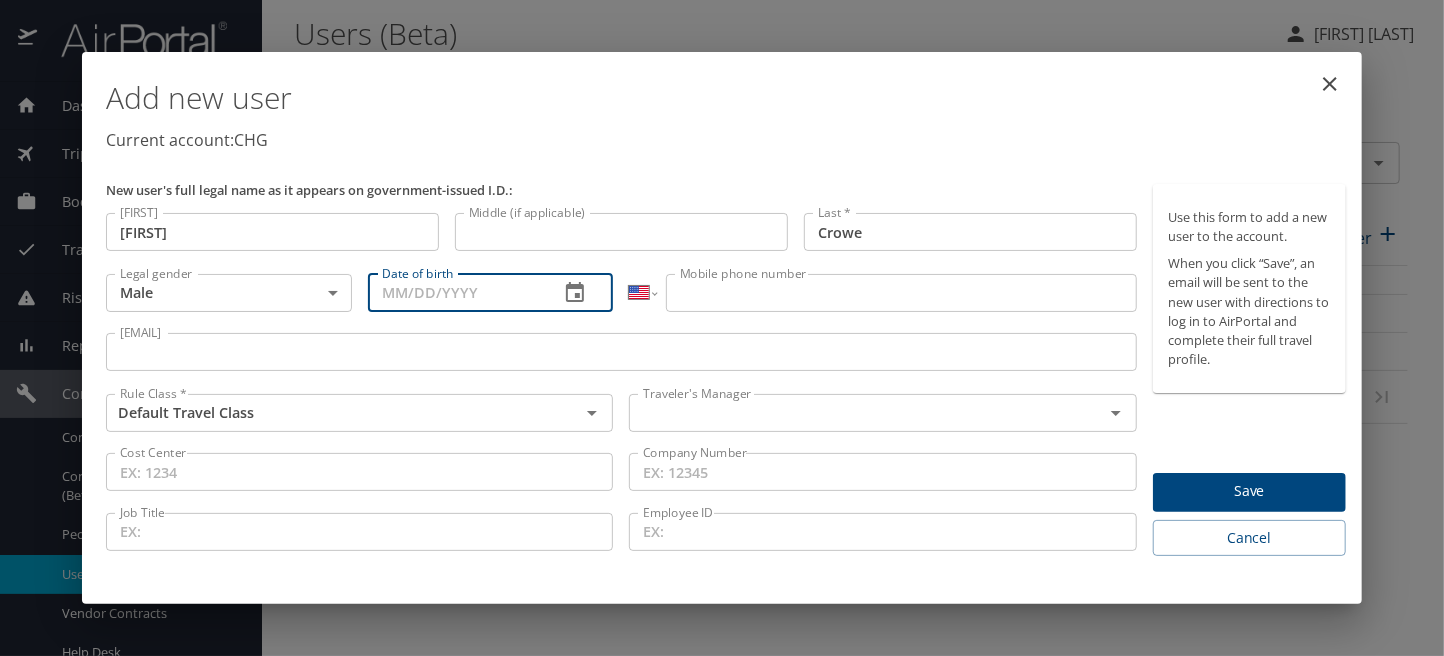 click on "Date of birth" at bounding box center (456, 293) 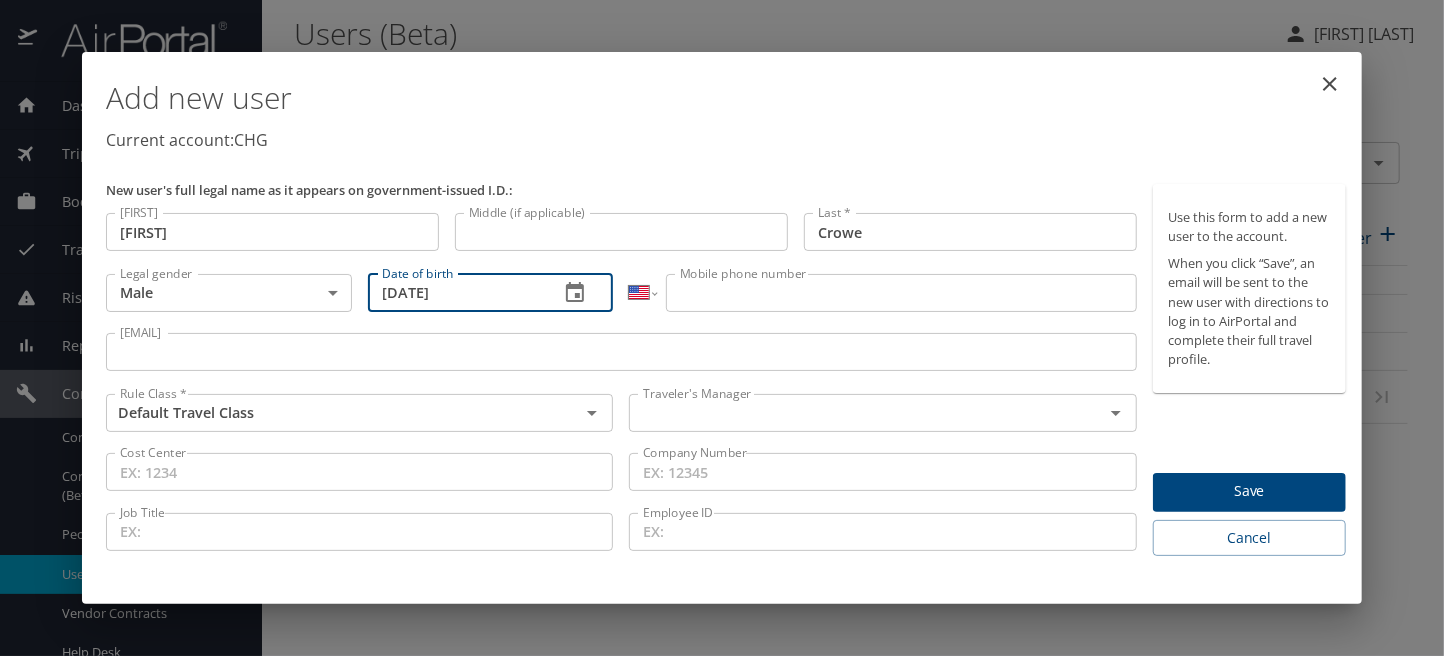 type on "[DATE]" 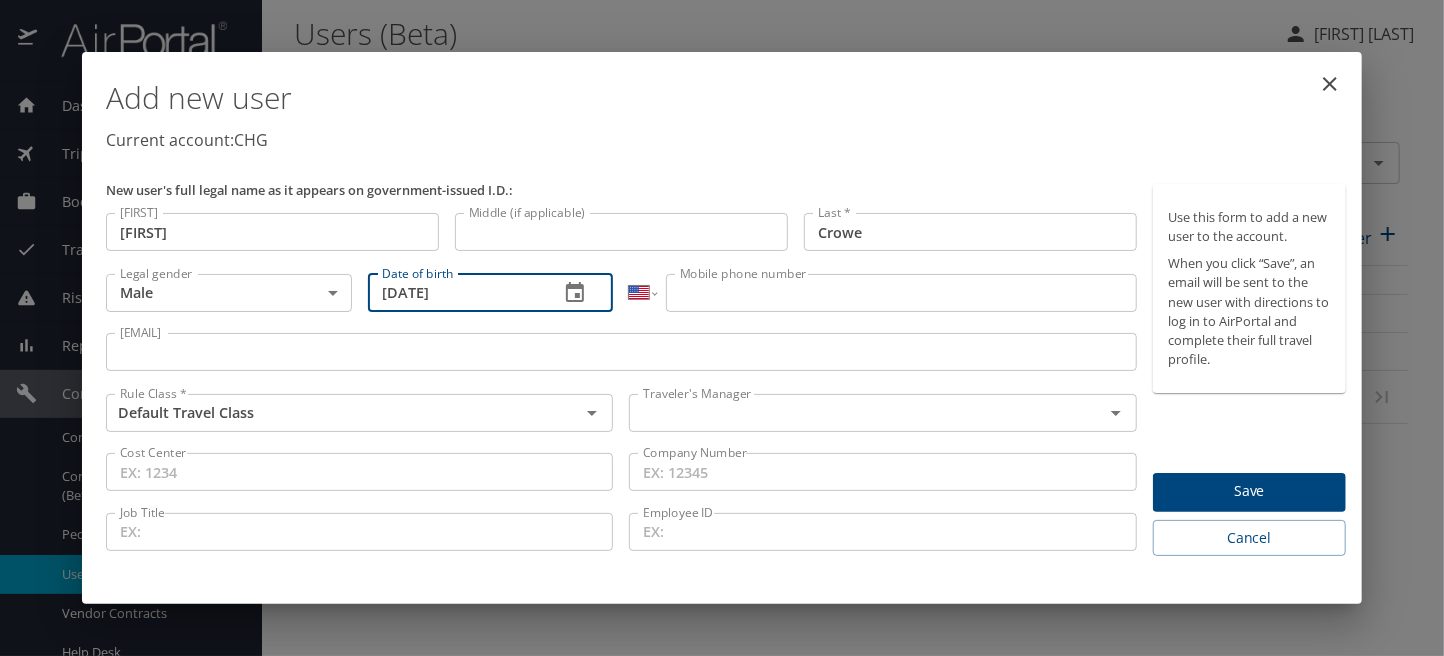 type 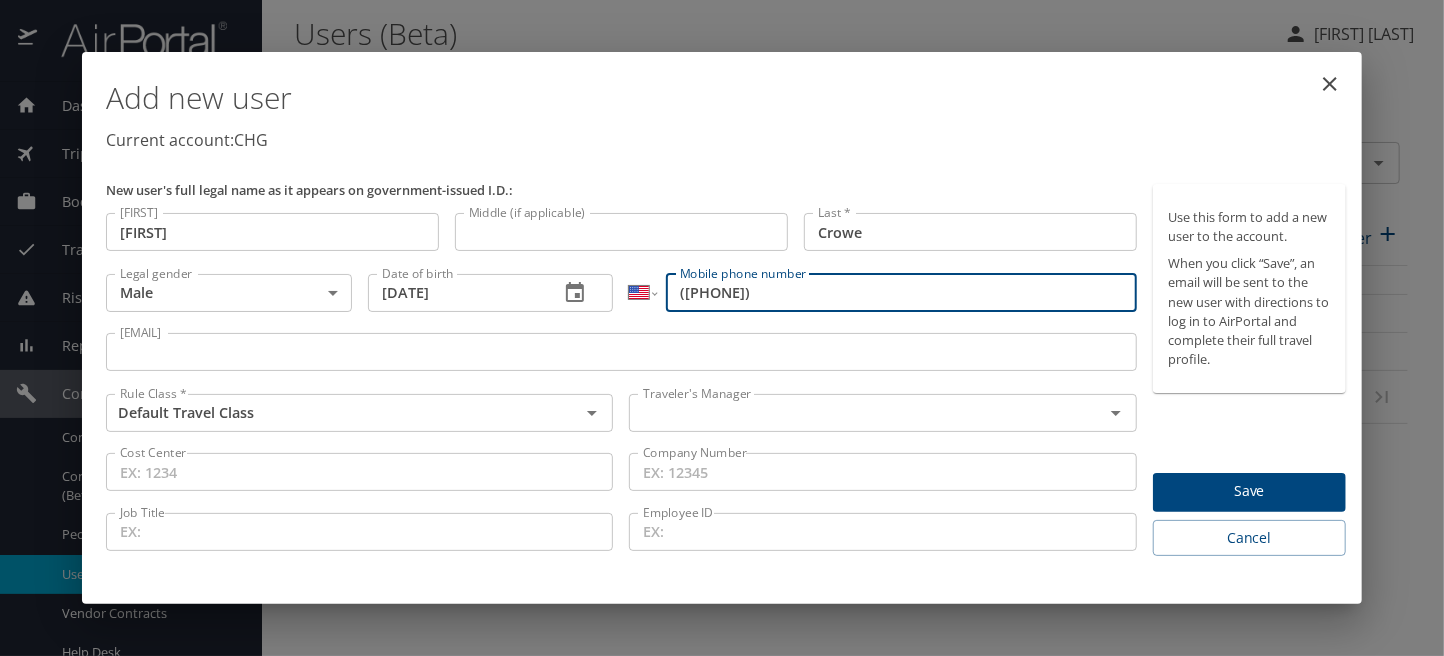 type on "([PHONE])" 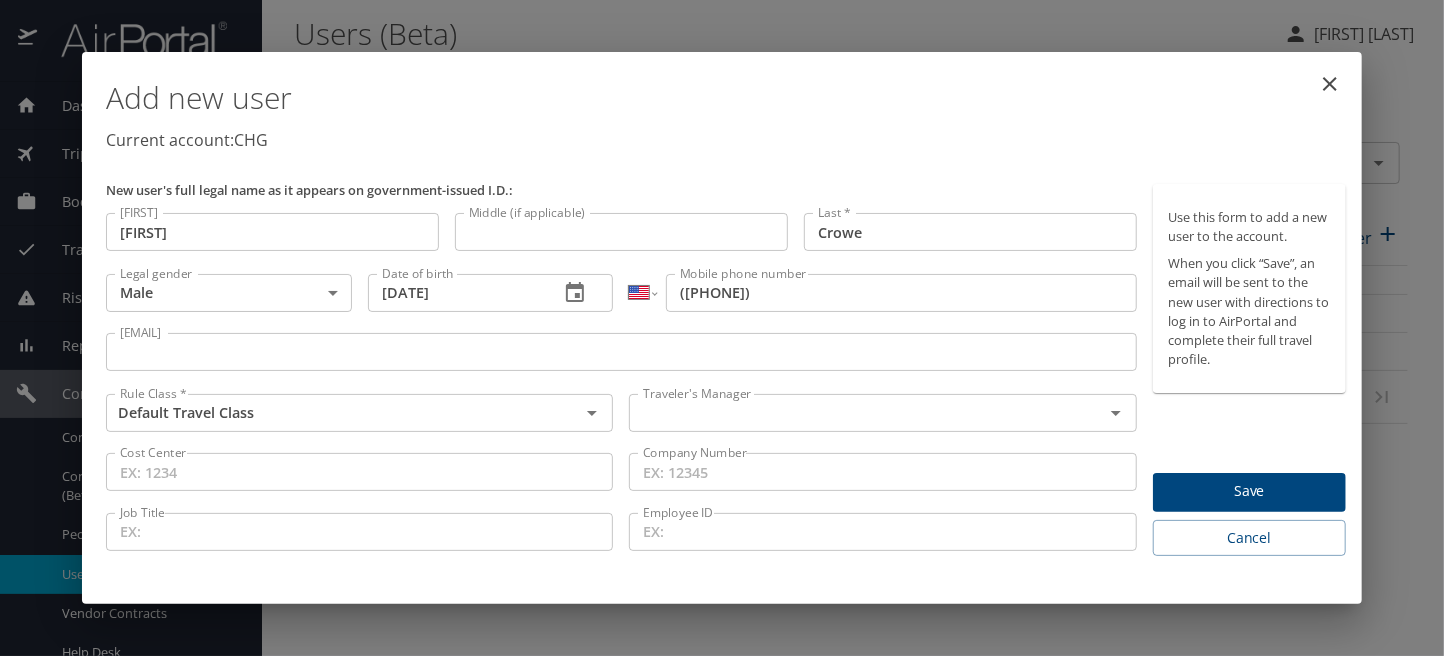 click on "[EMAIL]" at bounding box center (621, 352) 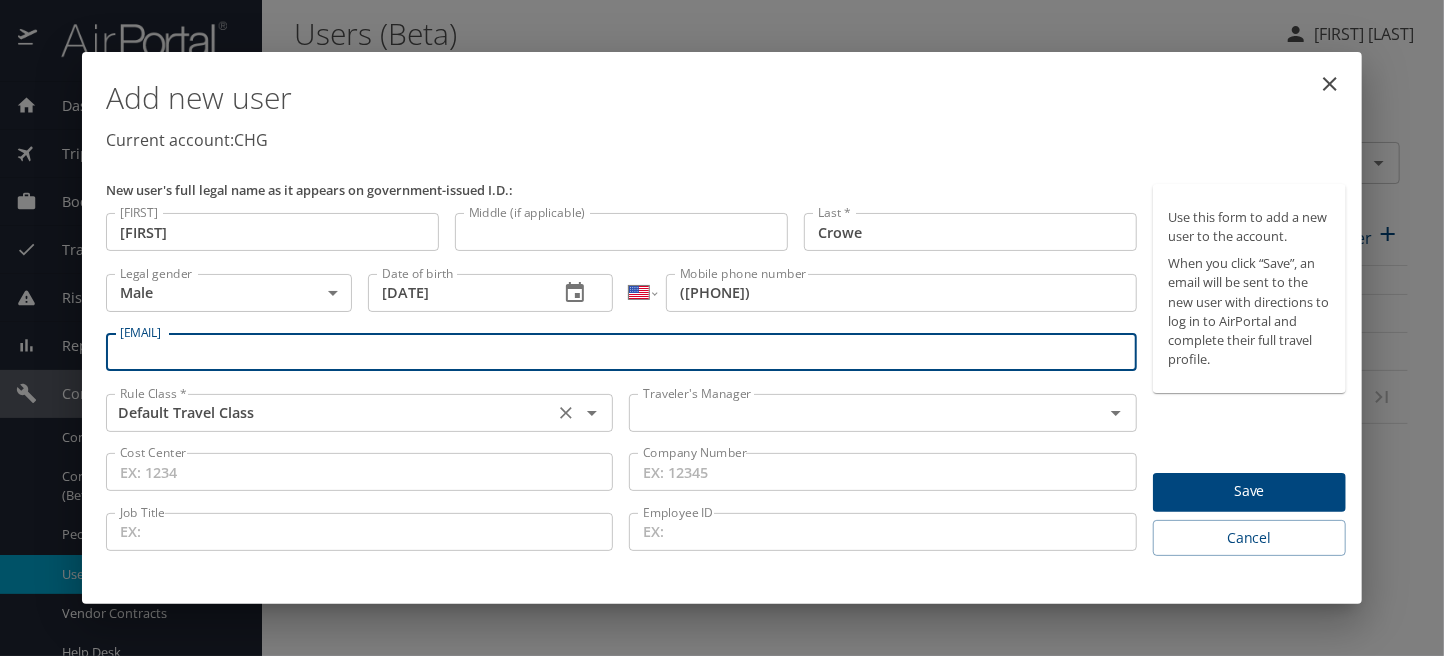paste on "[EMAIL]" 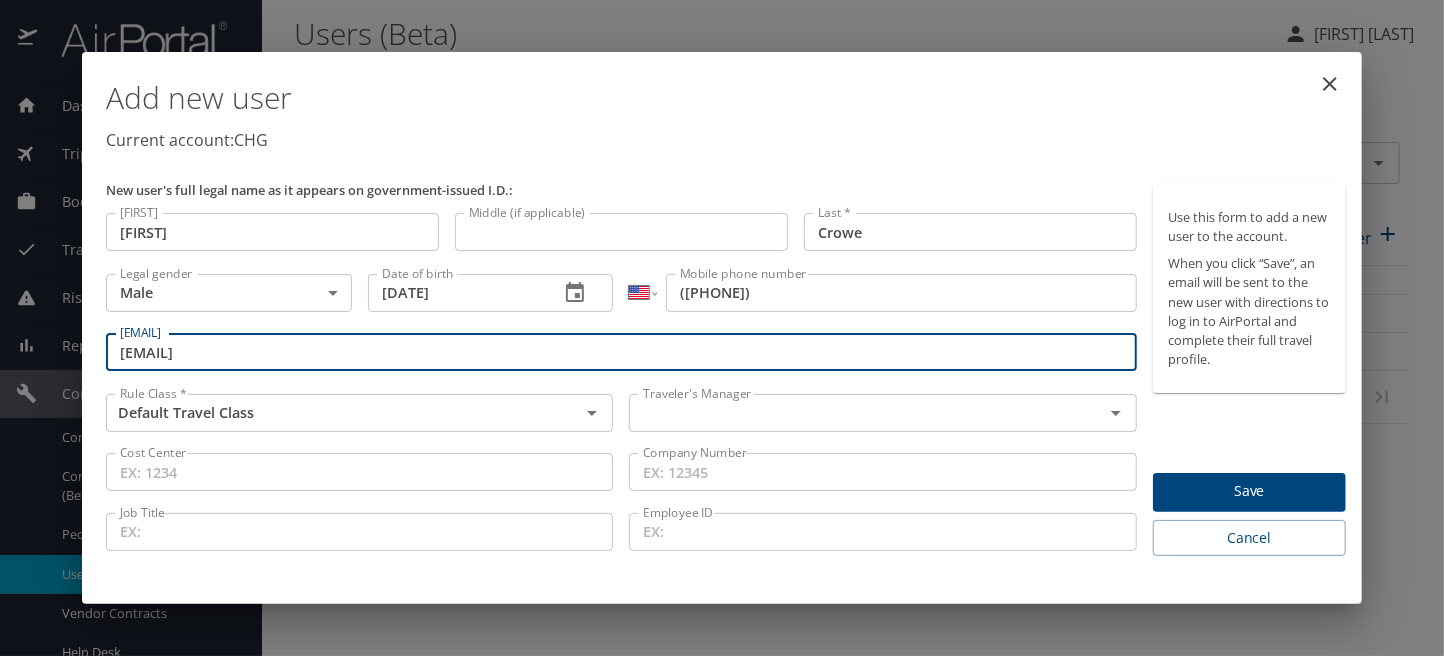type on "[EMAIL]" 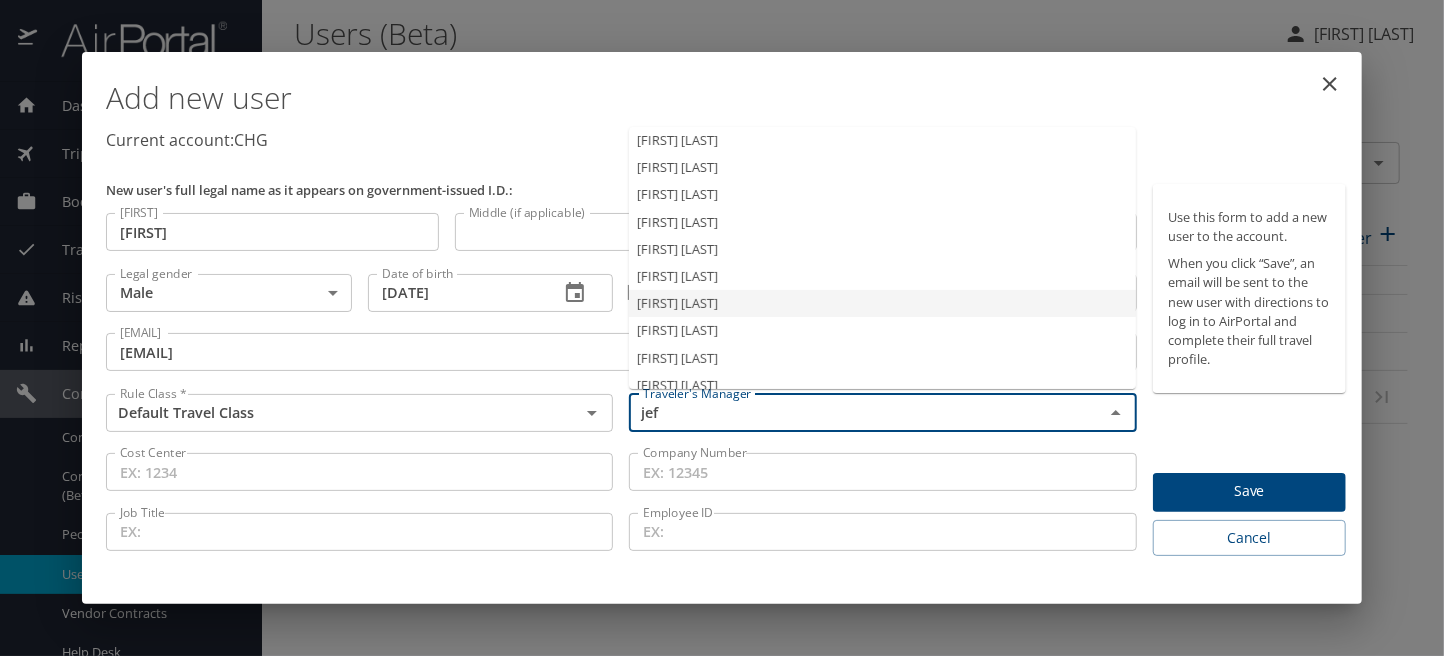 click on "[FIRST] [LAST]" at bounding box center (882, 303) 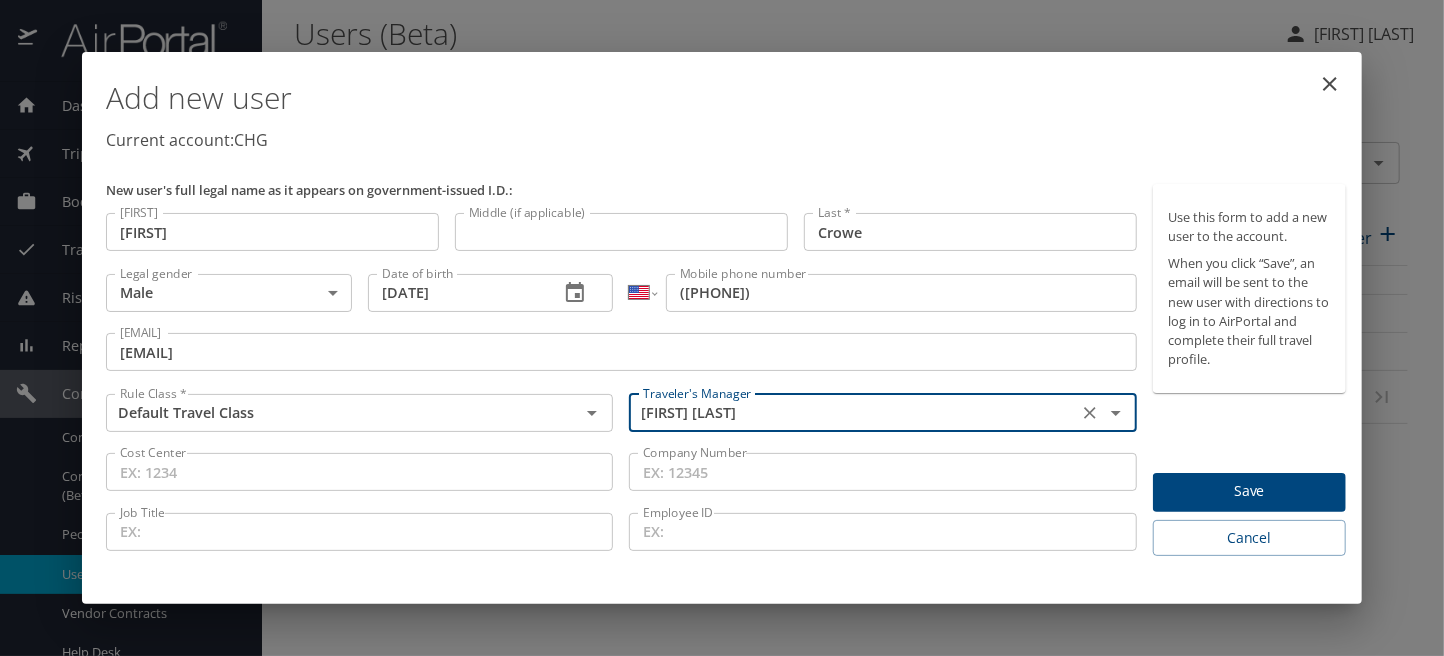 type on "[FIRST] [LAST]" 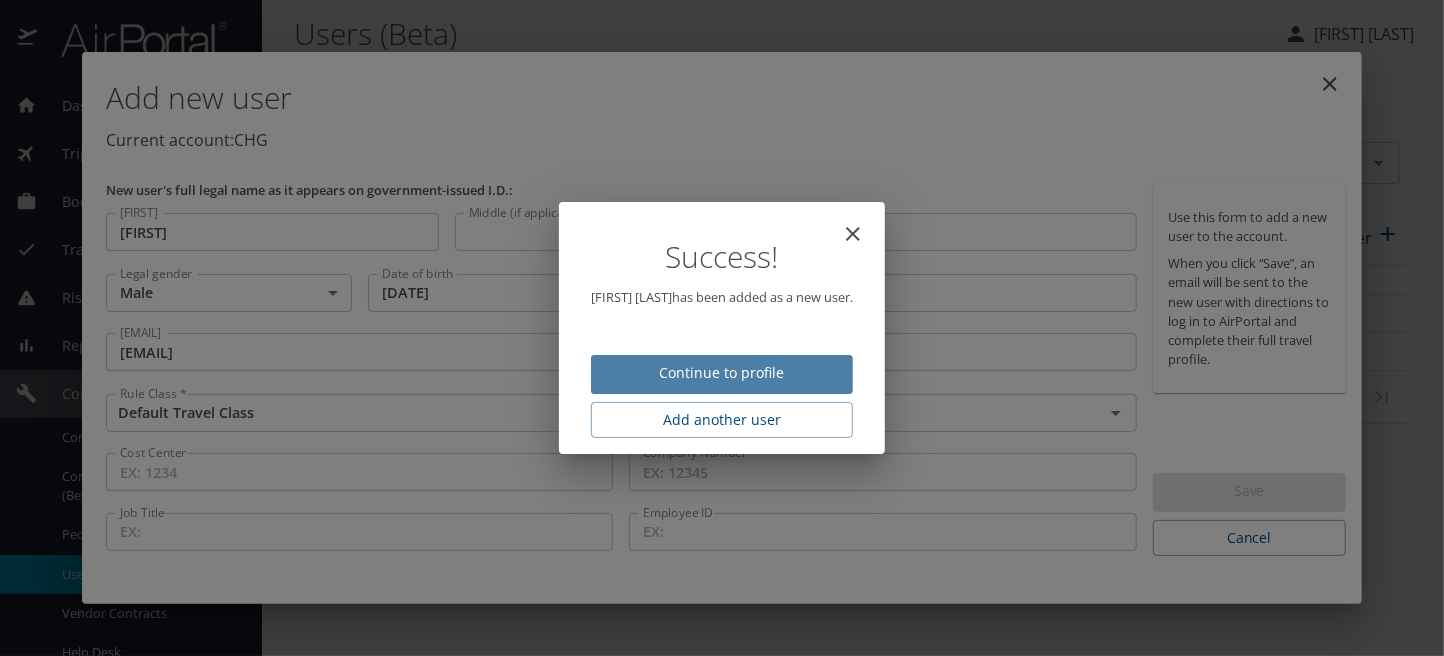 click on "Continue to profile" at bounding box center (722, 373) 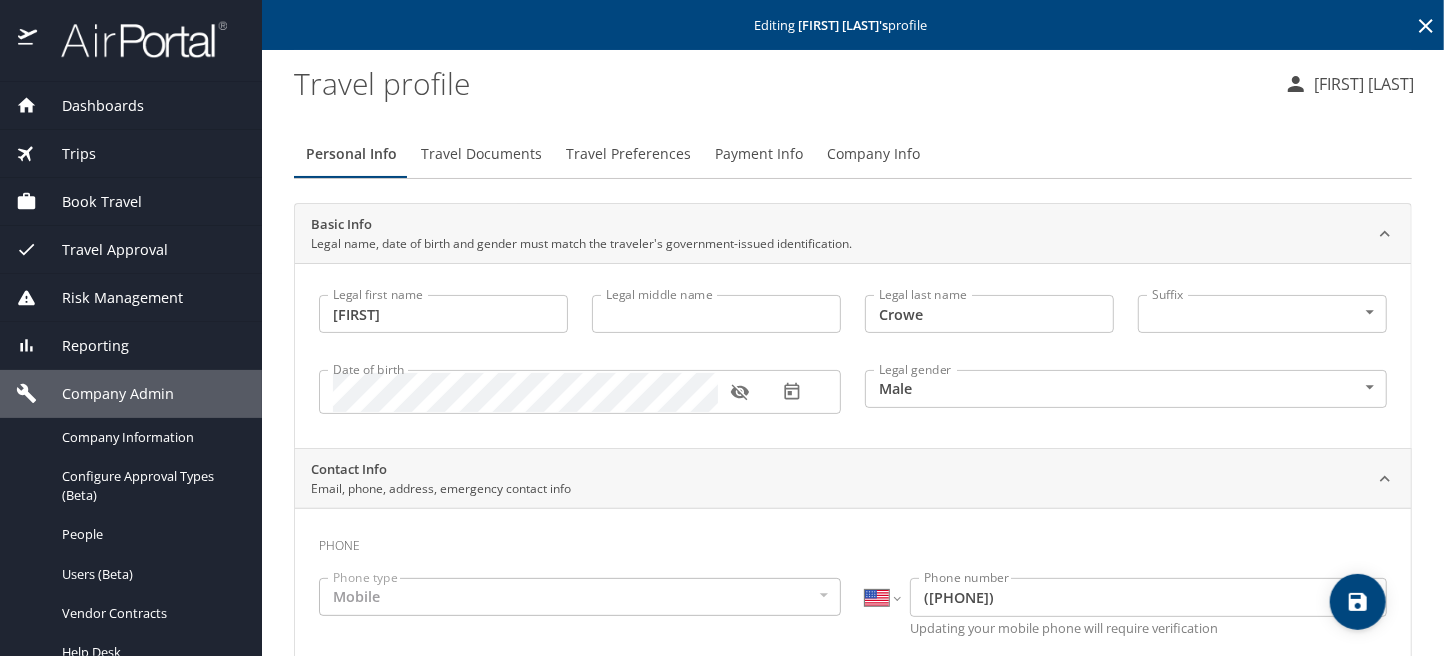 scroll, scrollTop: 100, scrollLeft: 0, axis: vertical 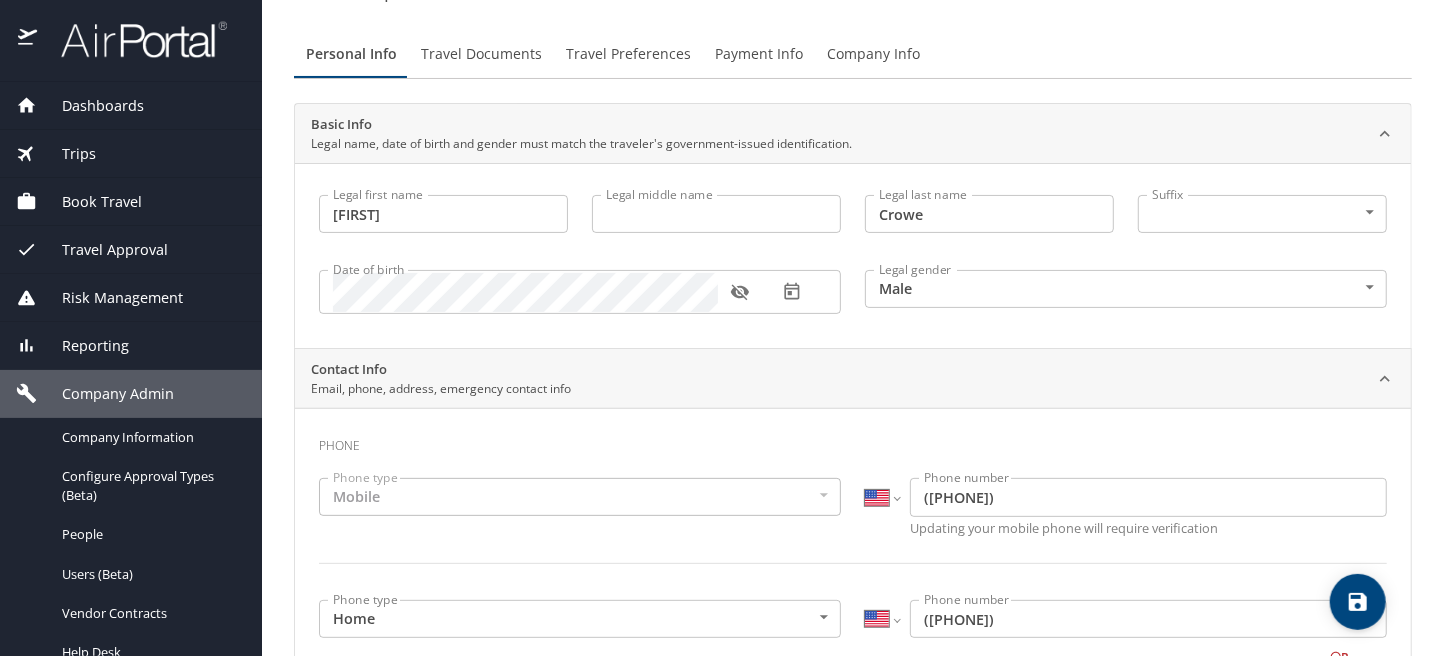 click on "Travel Preferences" at bounding box center (628, 54) 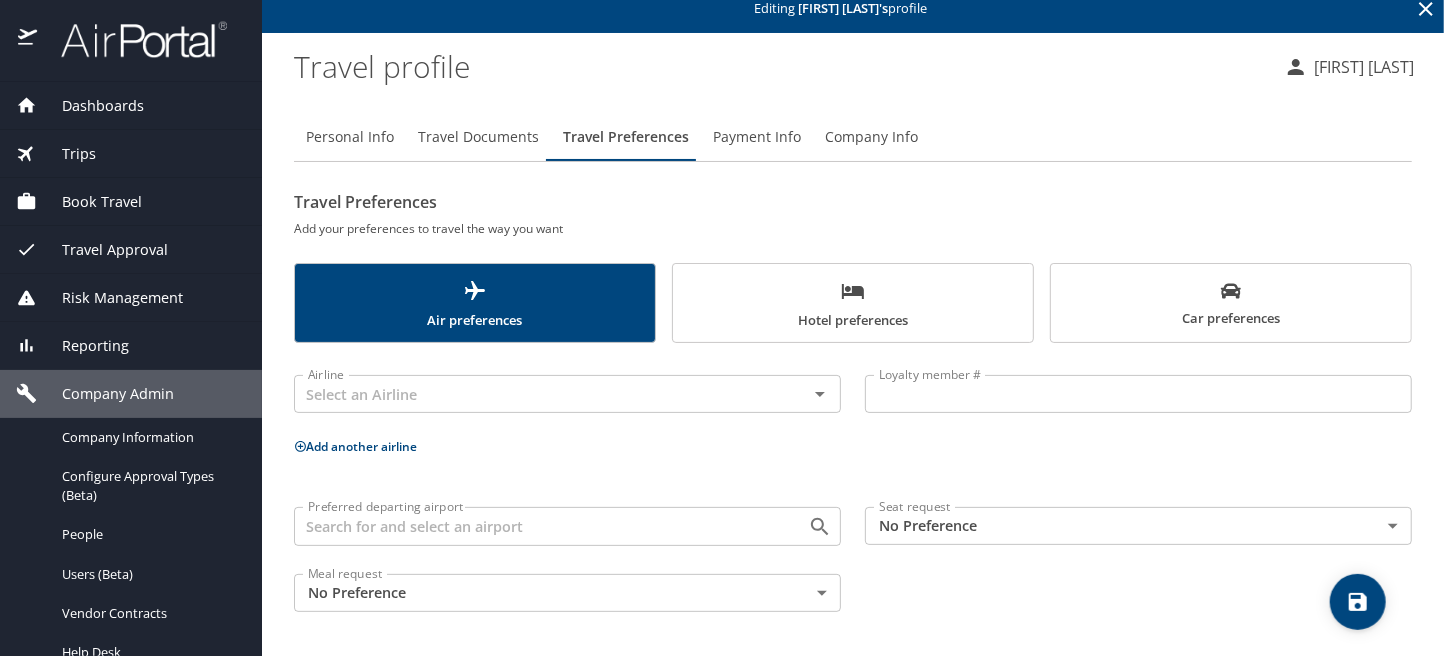 scroll, scrollTop: 15, scrollLeft: 0, axis: vertical 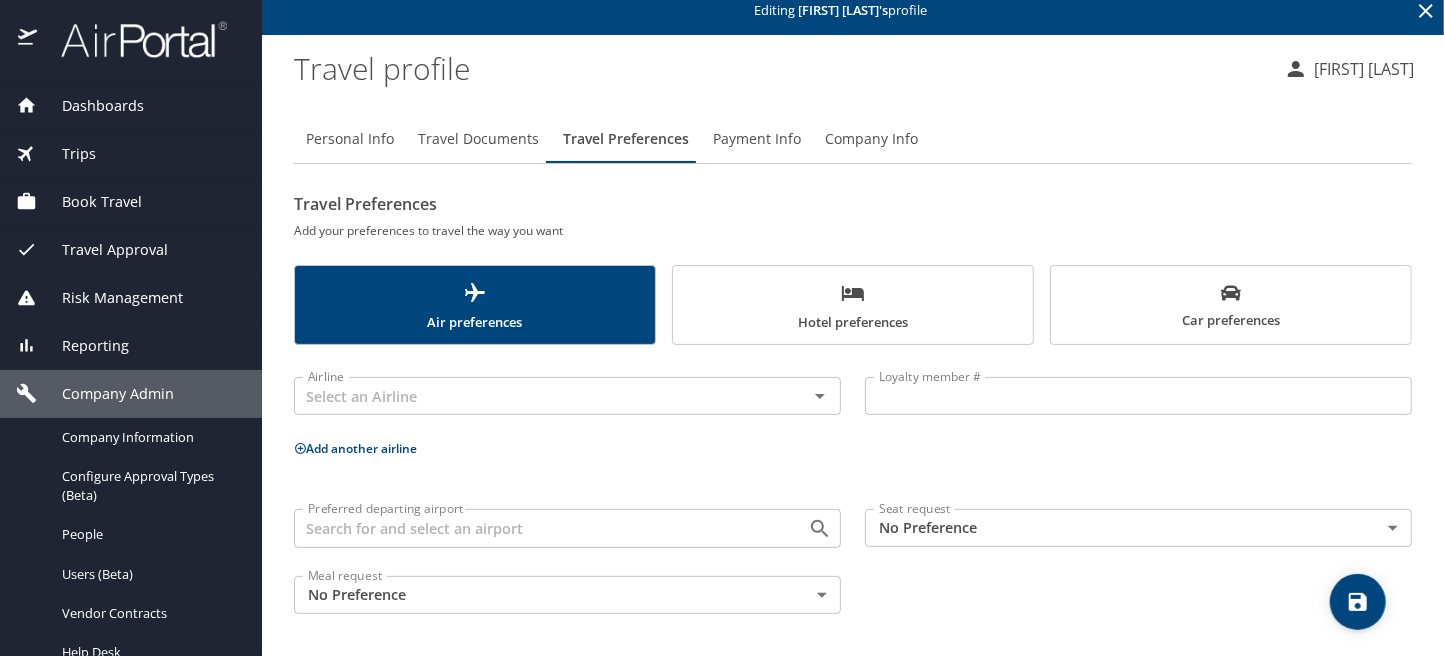 click at bounding box center [300, 448] 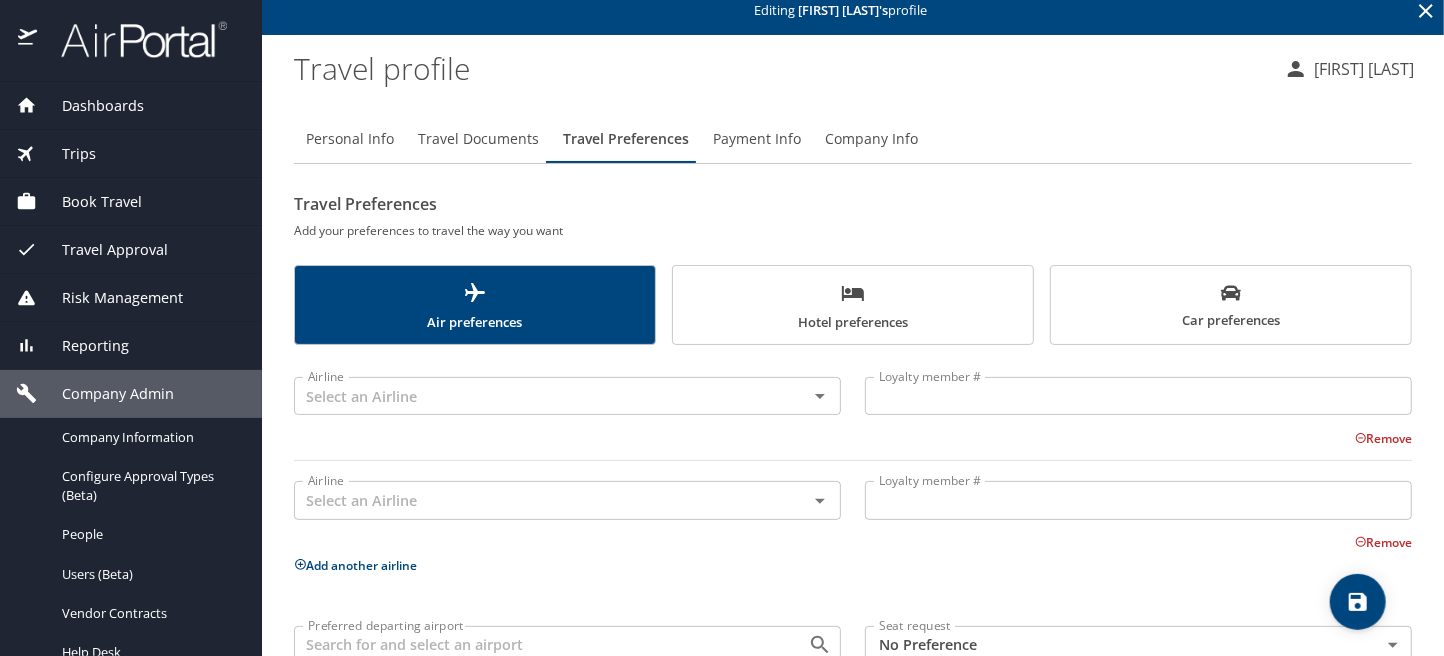 click at bounding box center (300, 564) 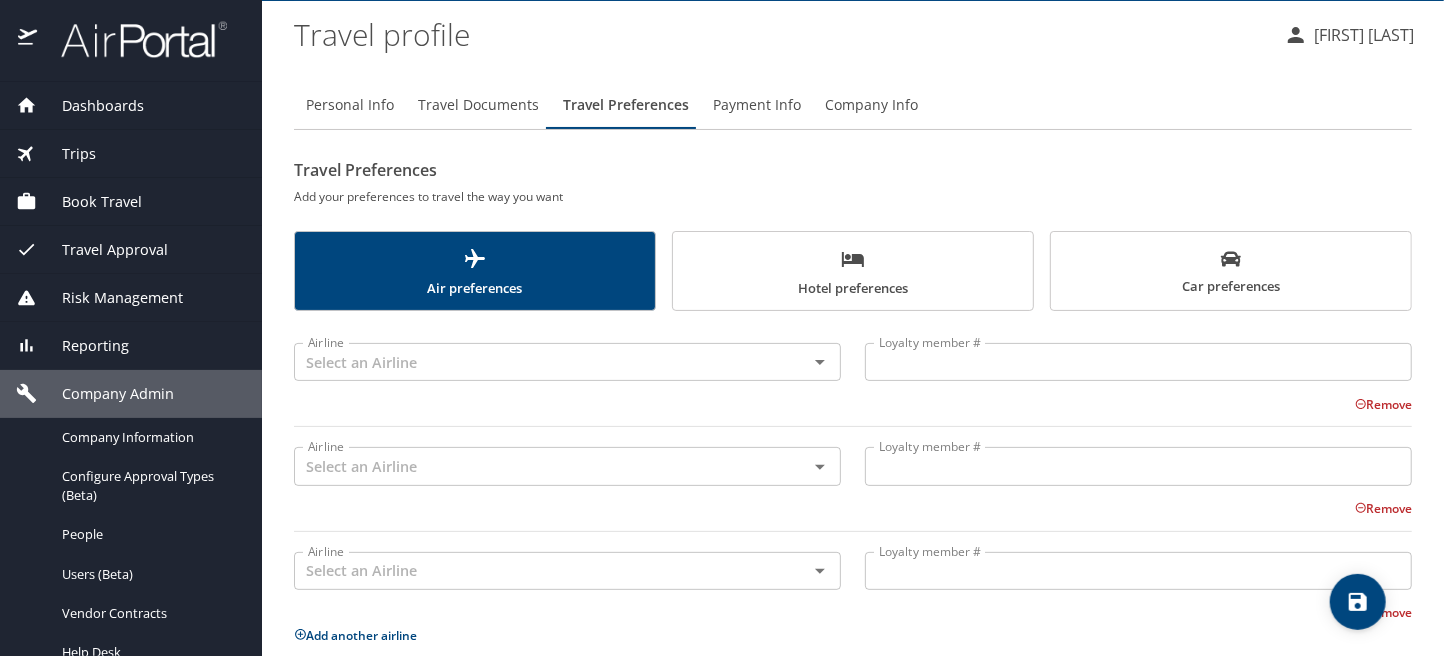scroll, scrollTop: 215, scrollLeft: 0, axis: vertical 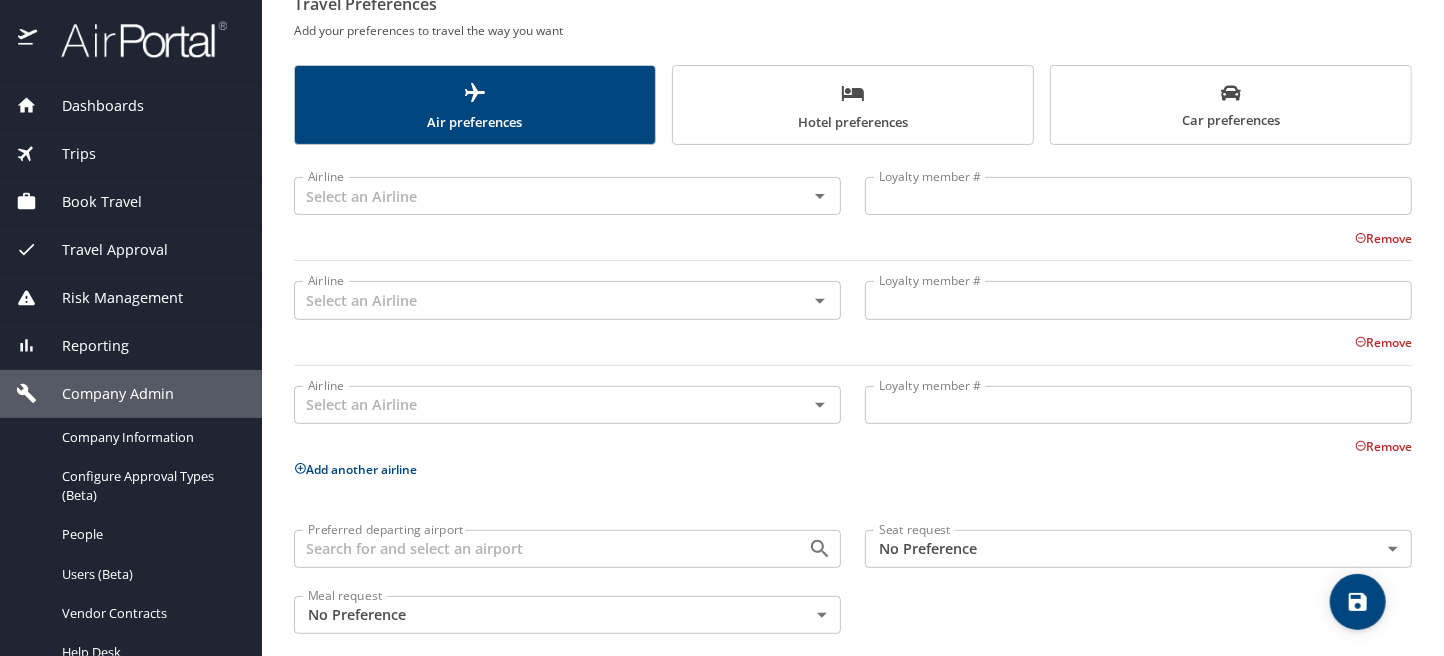 click at bounding box center [300, 468] 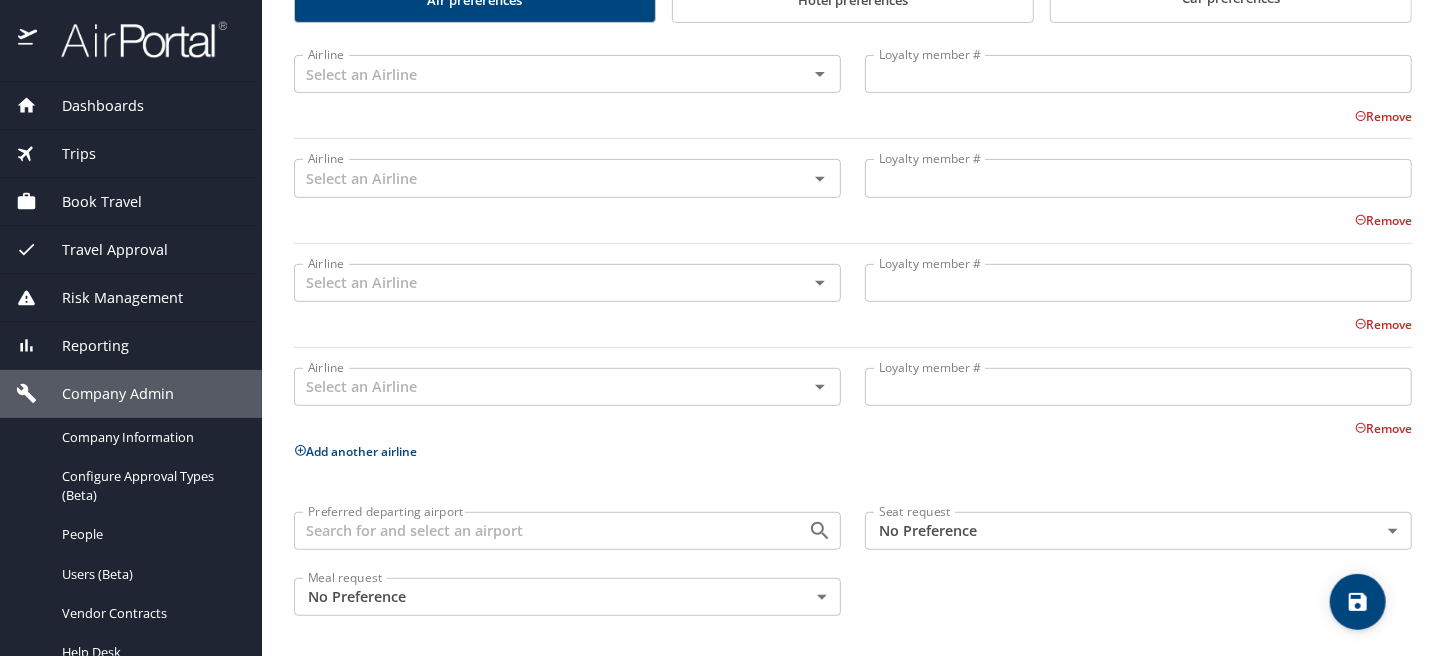 scroll, scrollTop: 339, scrollLeft: 0, axis: vertical 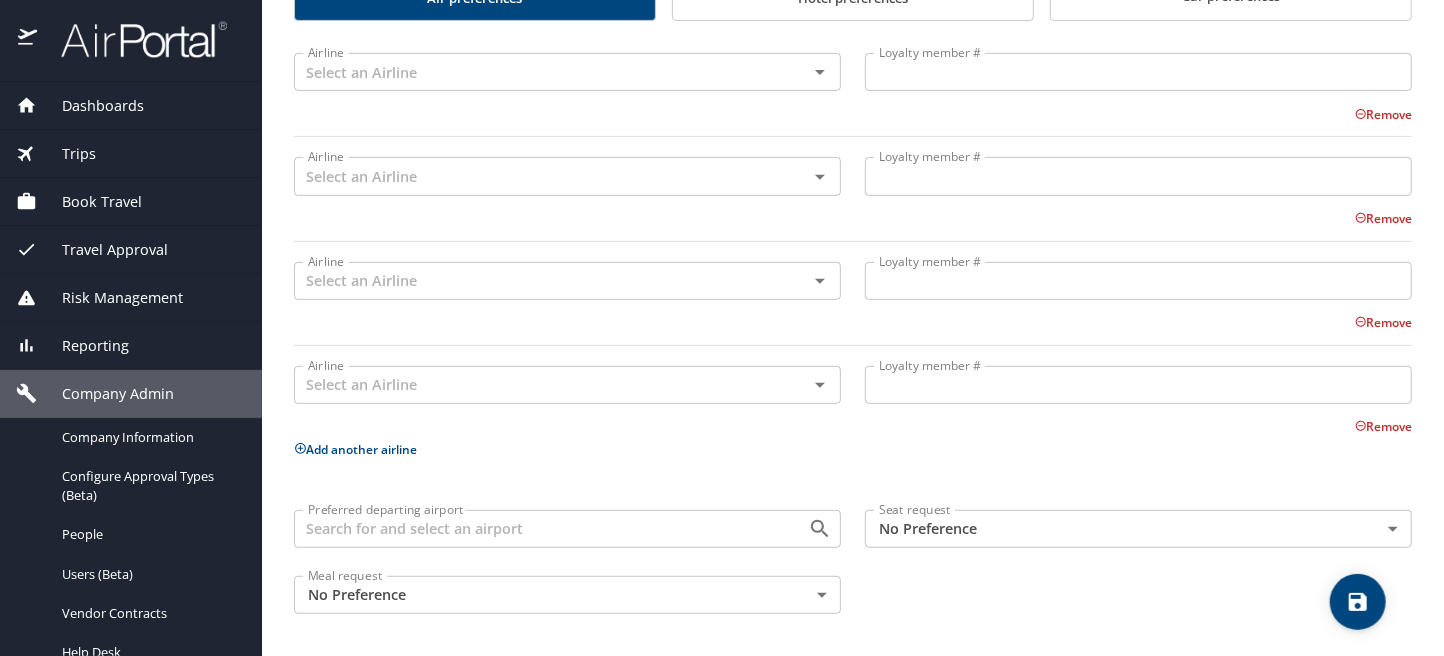click at bounding box center [300, 448] 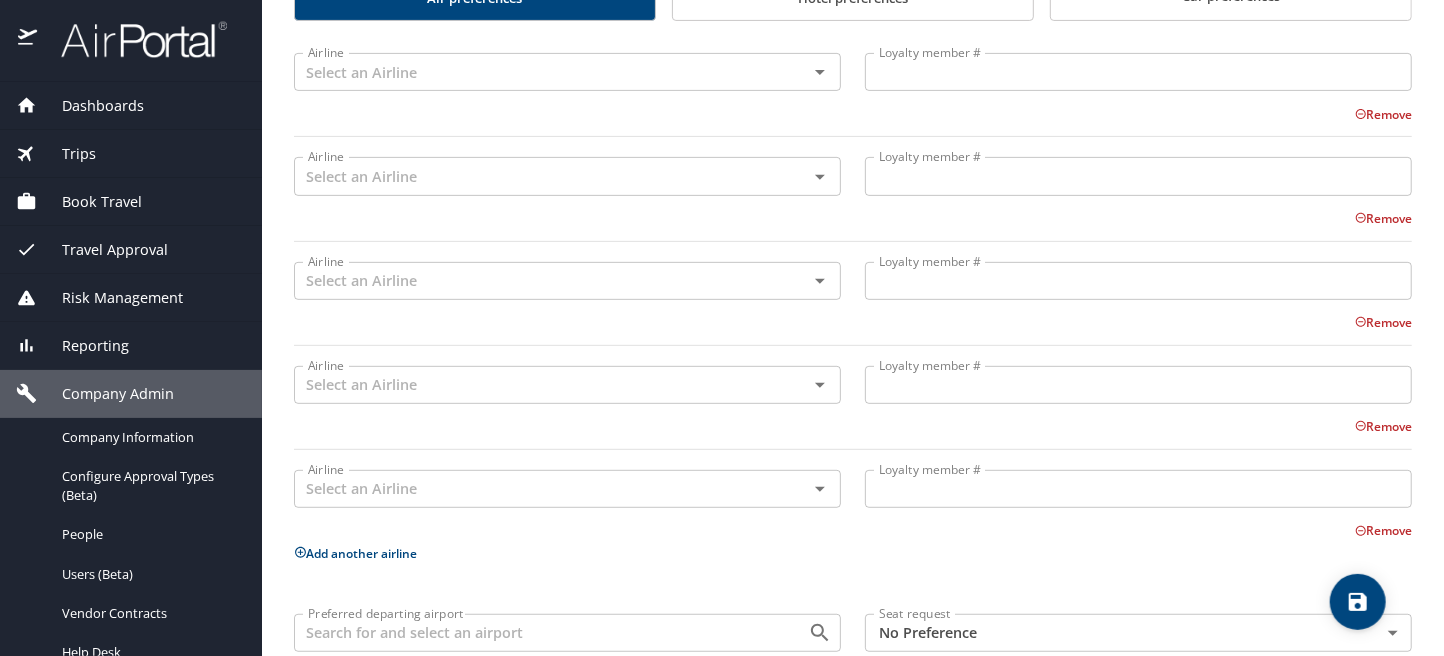 scroll, scrollTop: 139, scrollLeft: 0, axis: vertical 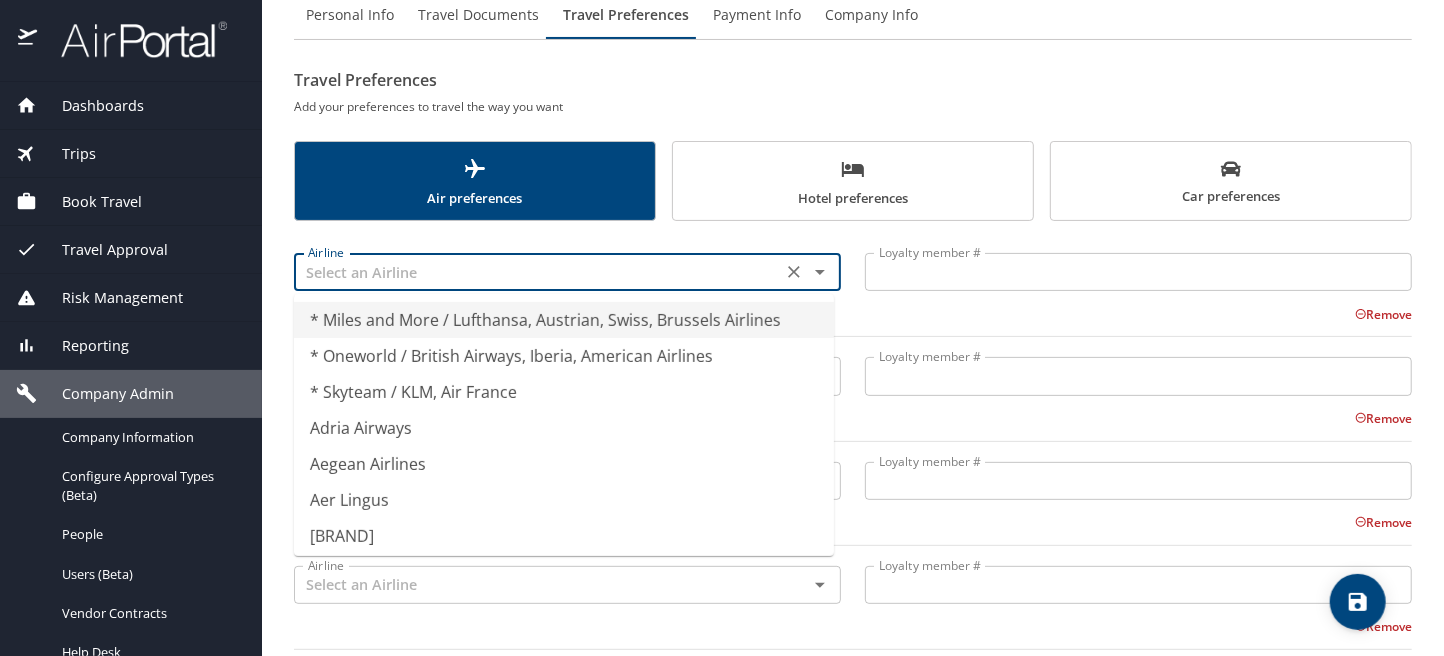 click at bounding box center [538, 272] 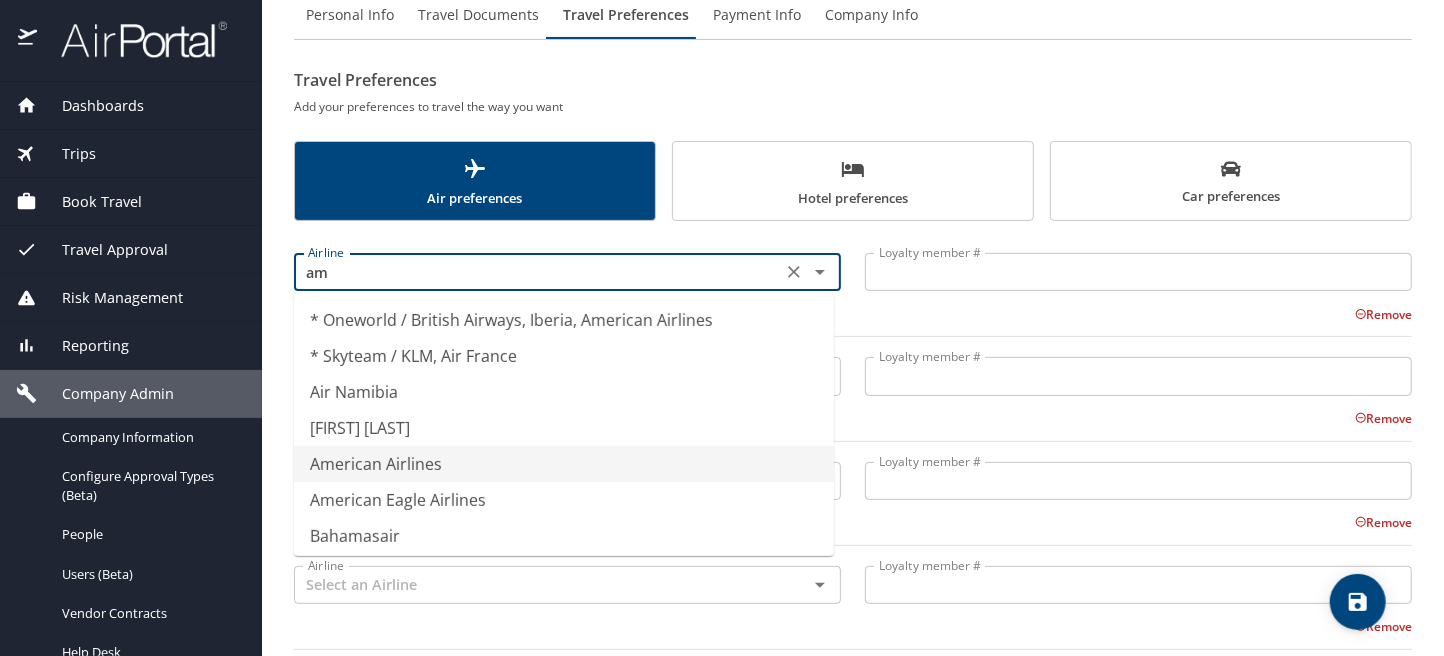 click on "American Airlines" at bounding box center [564, 464] 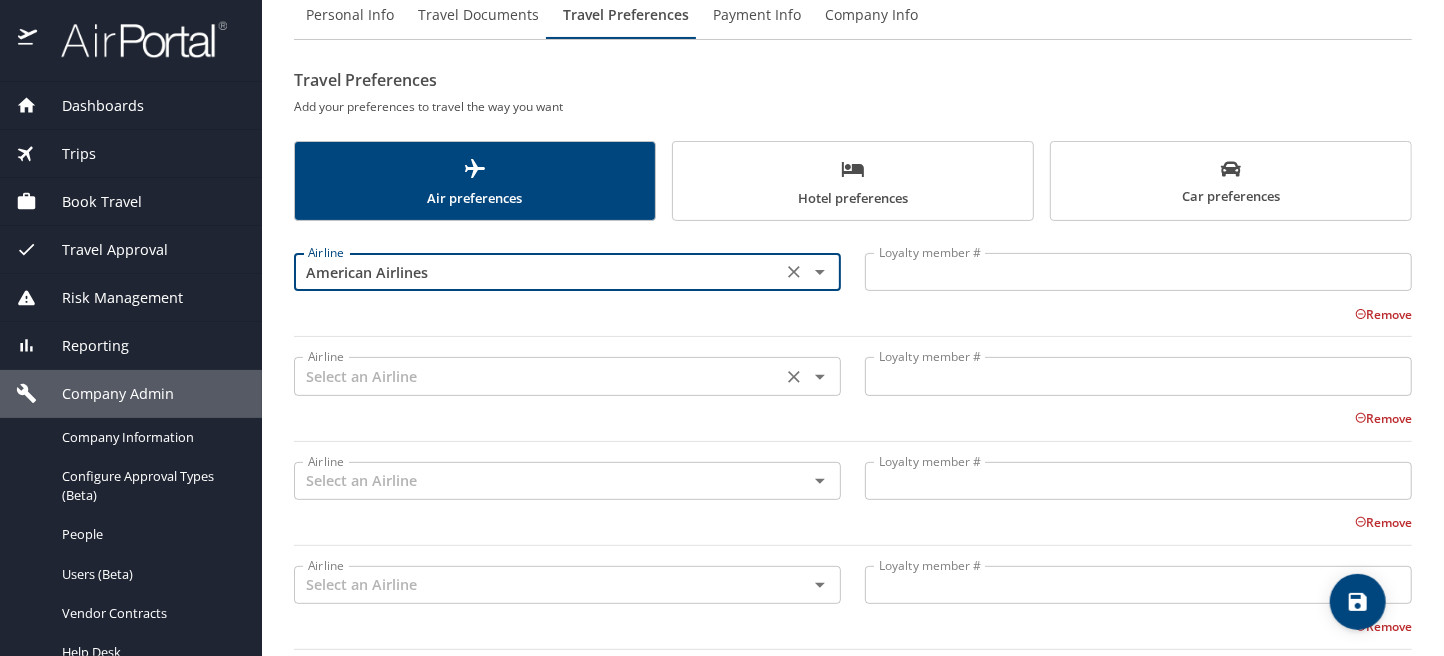 type on "American Airlines" 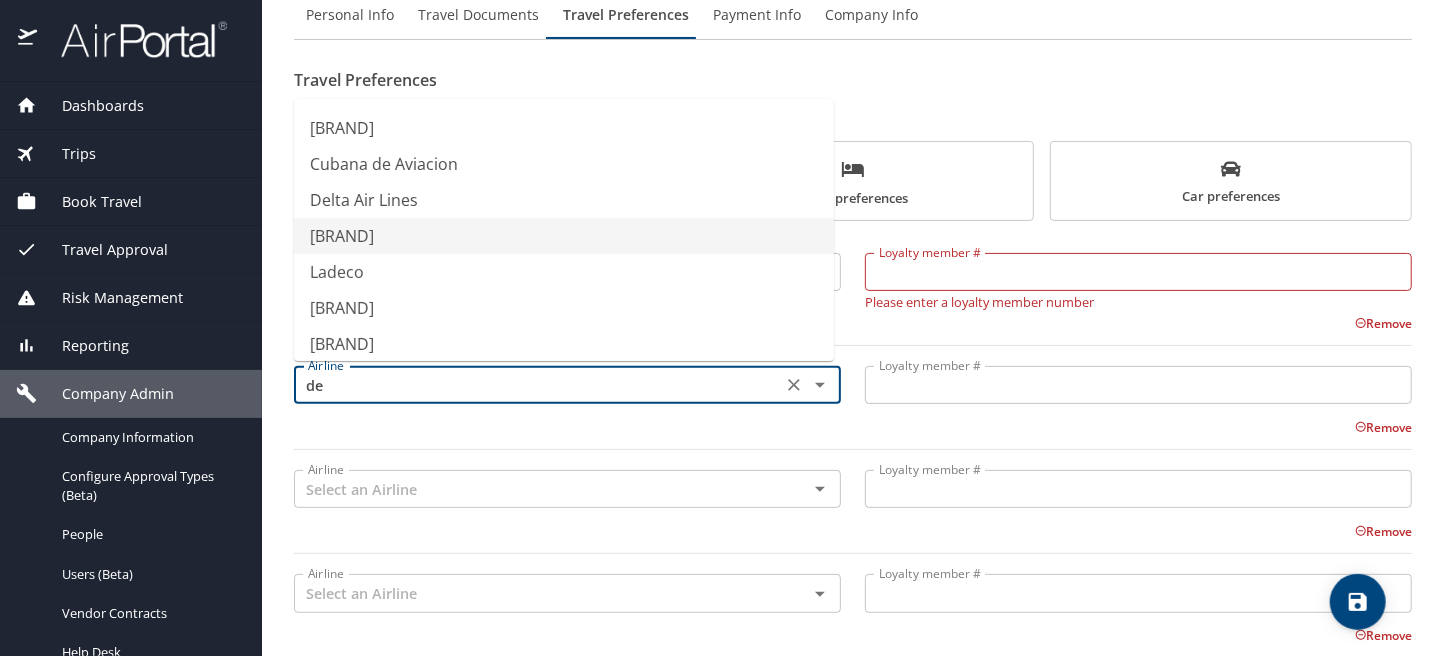 scroll, scrollTop: 0, scrollLeft: 0, axis: both 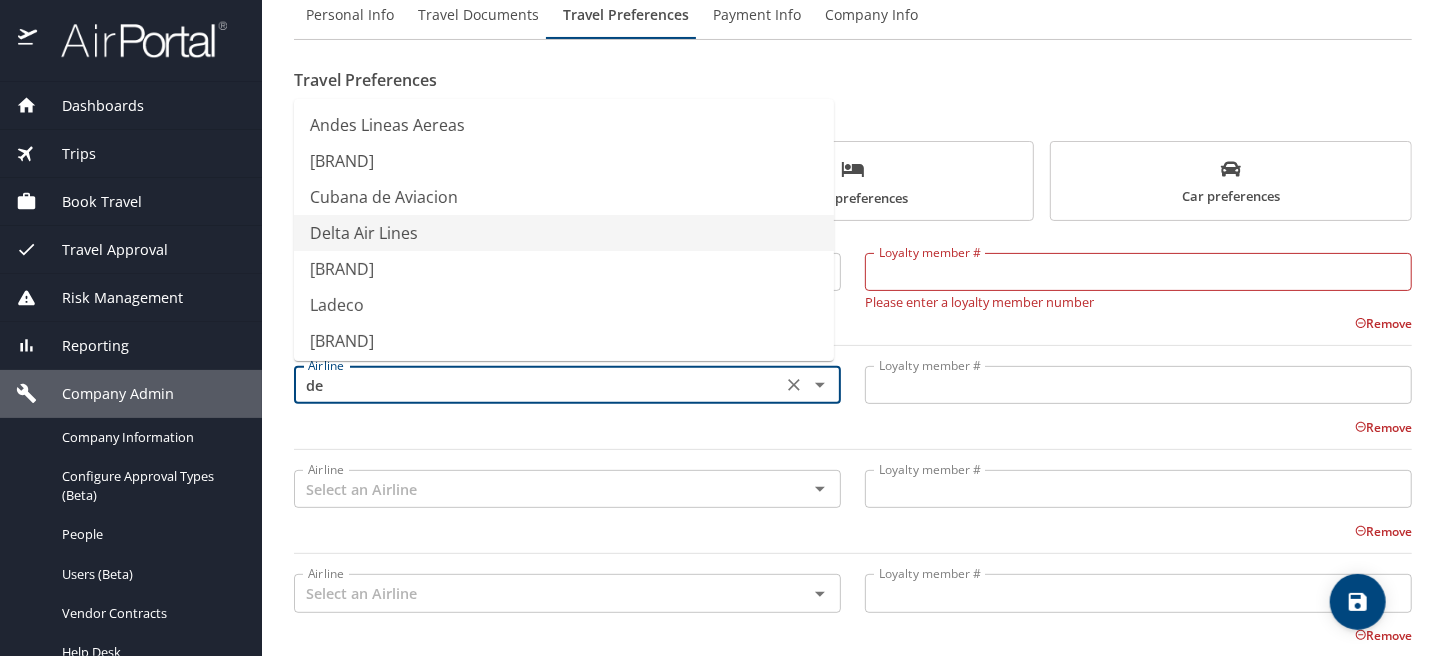 click on "Delta Air Lines" at bounding box center (564, 233) 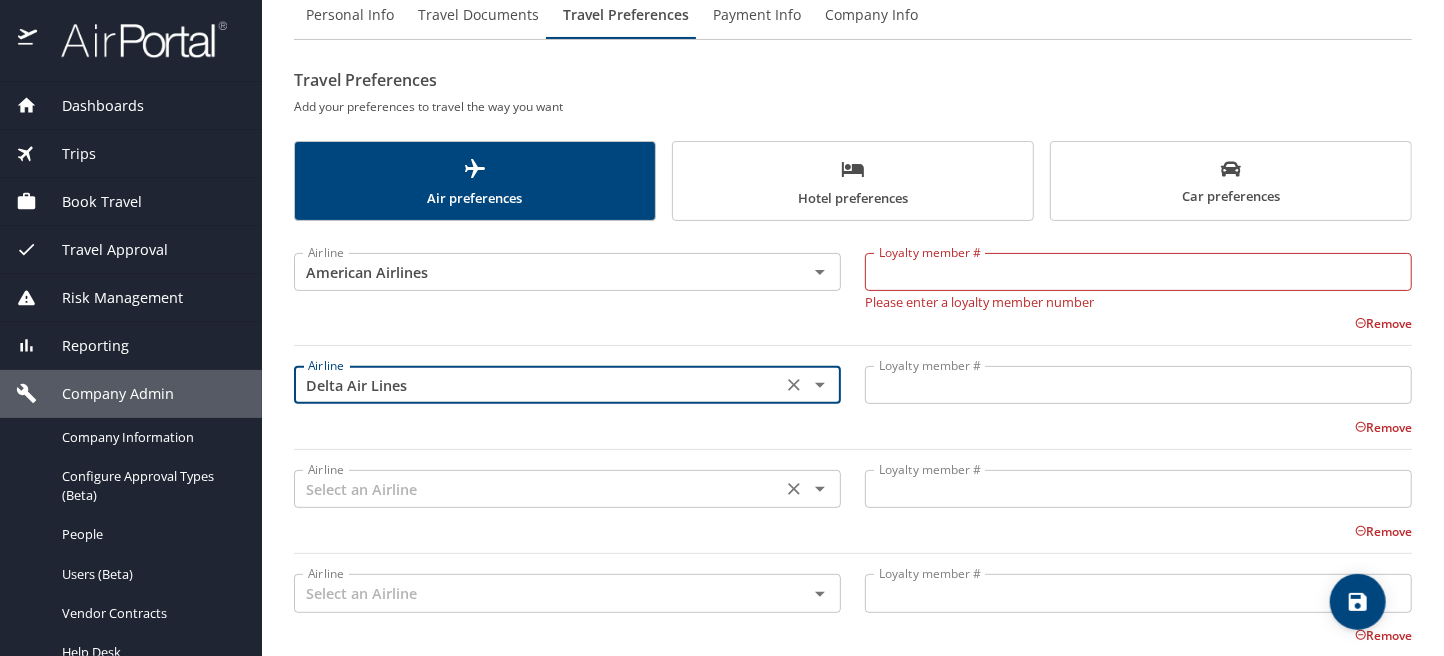 type on "Delta Air Lines" 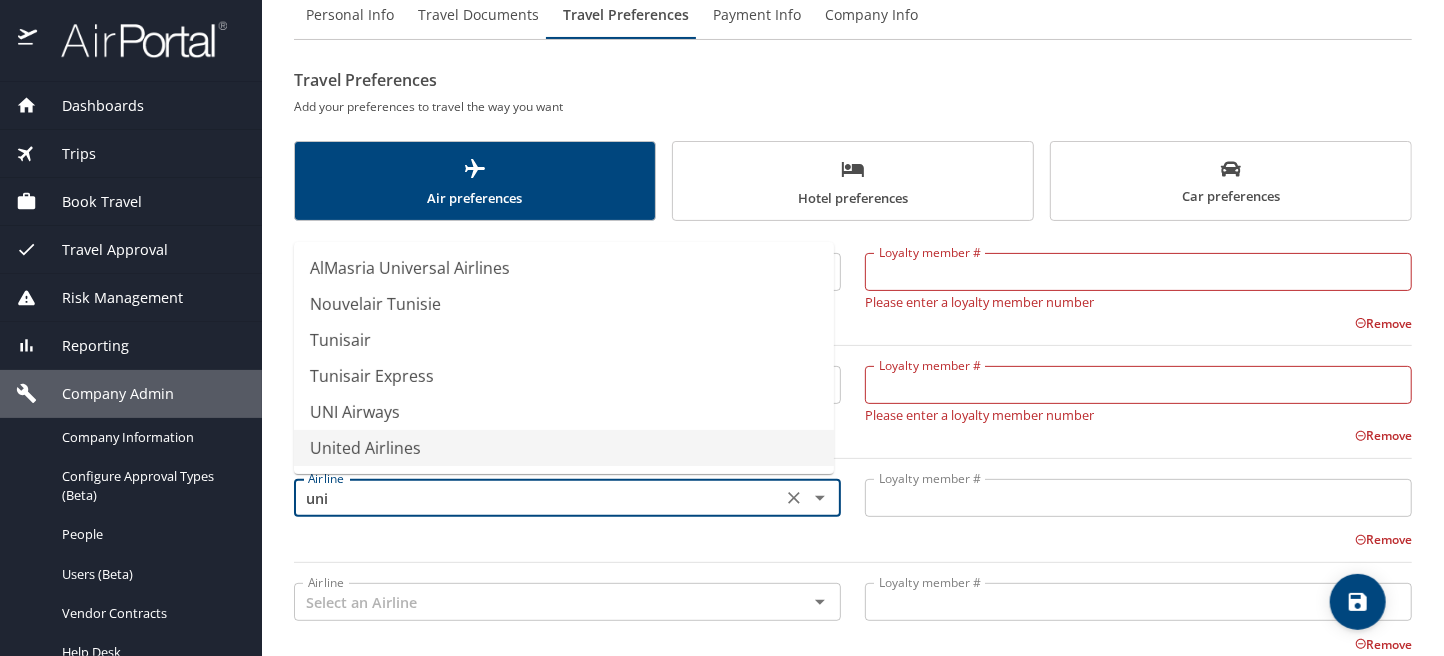 click on "United Airlines" at bounding box center [564, 448] 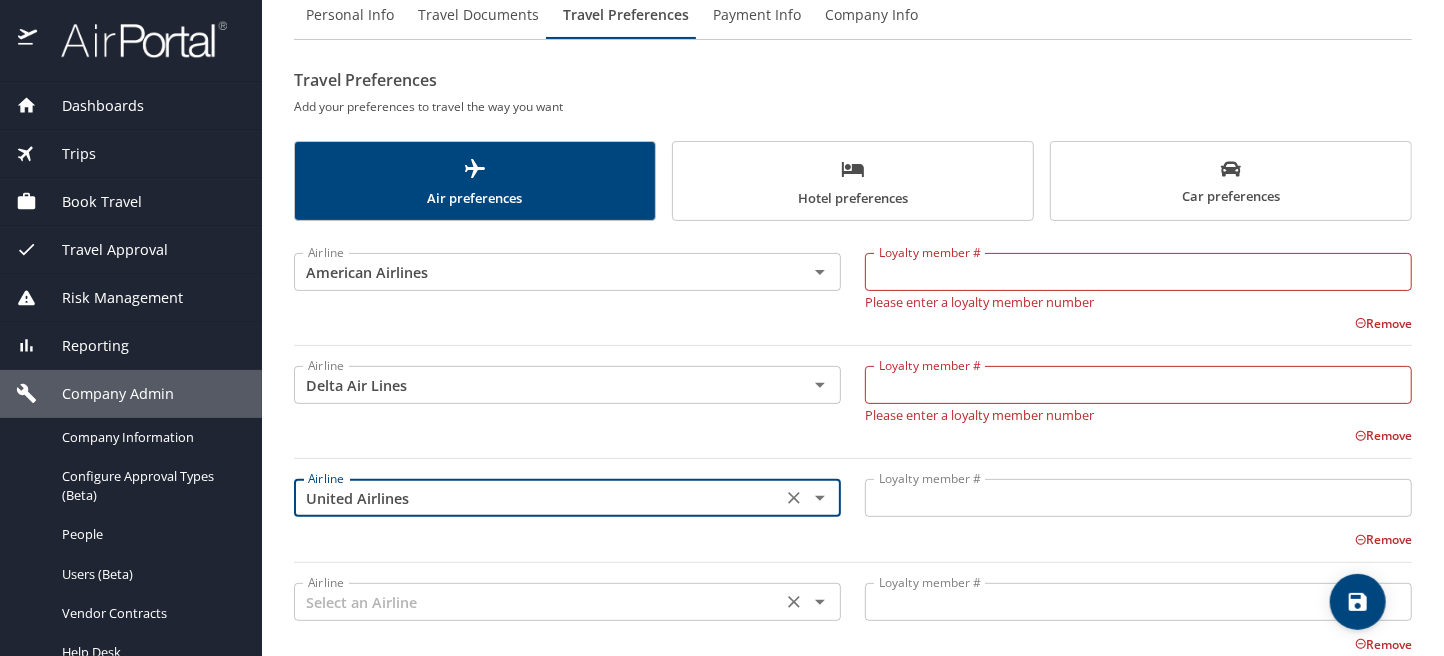 type on "United Airlines" 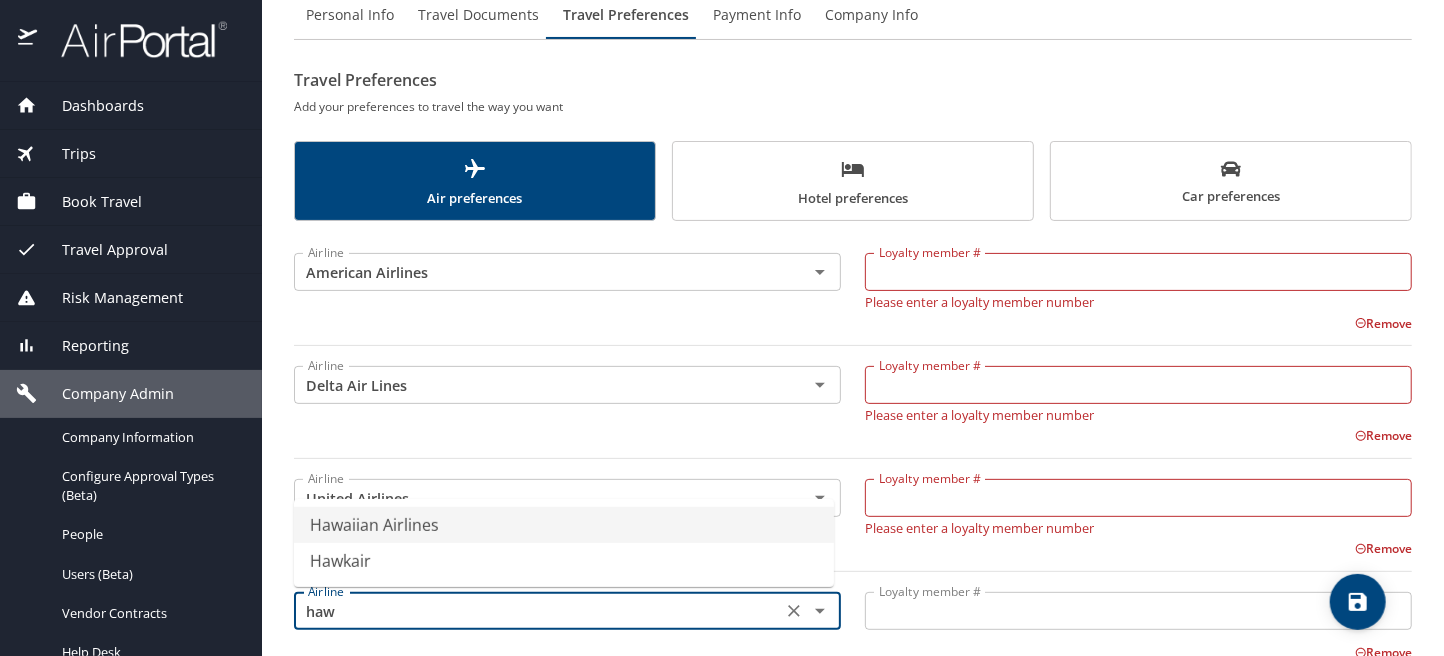 click on "Hawaiian Airlines" at bounding box center (564, 525) 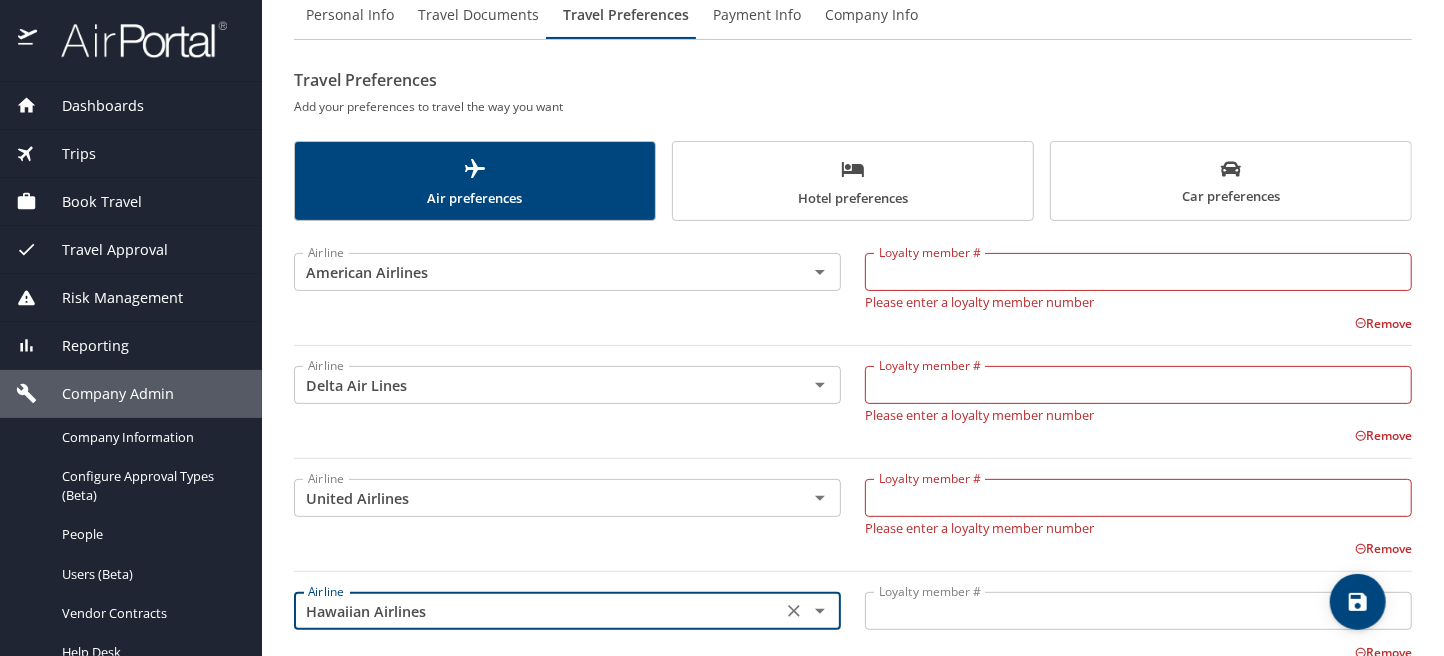 type on "Hawaiian Airlines" 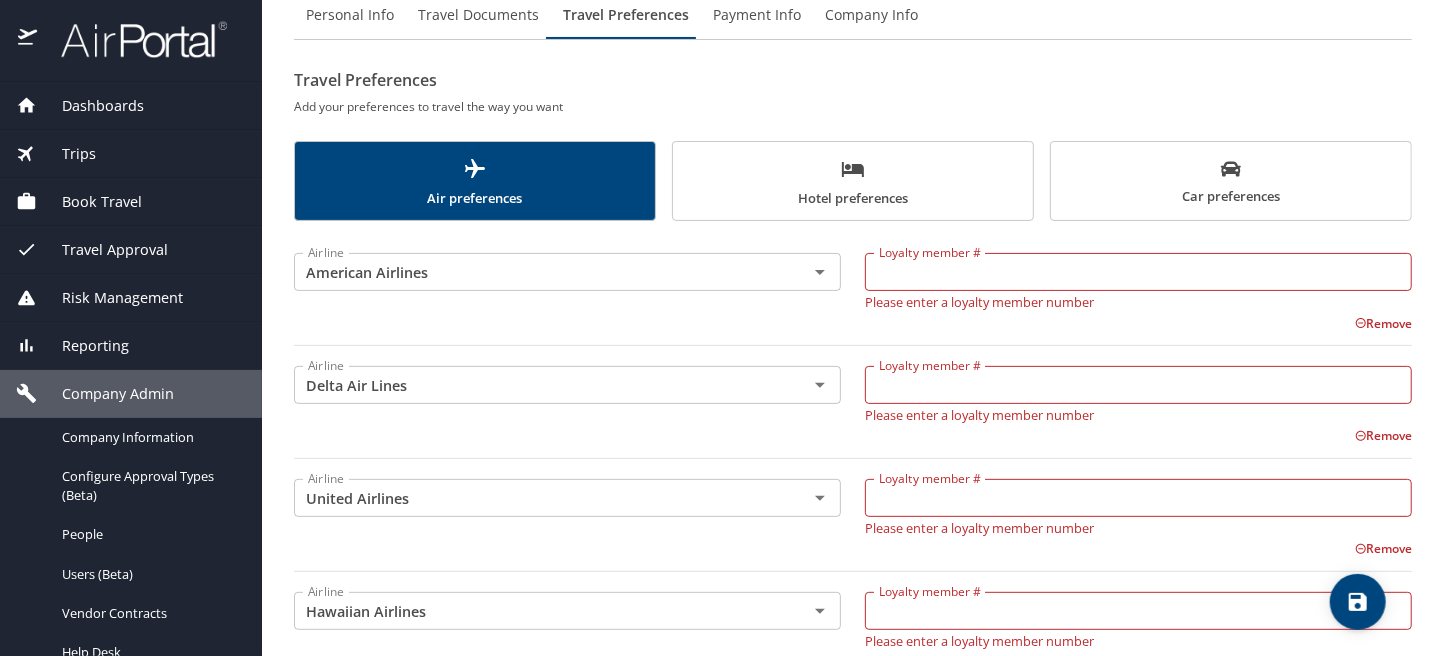 click on "Loyalty member #" at bounding box center (1138, 498) 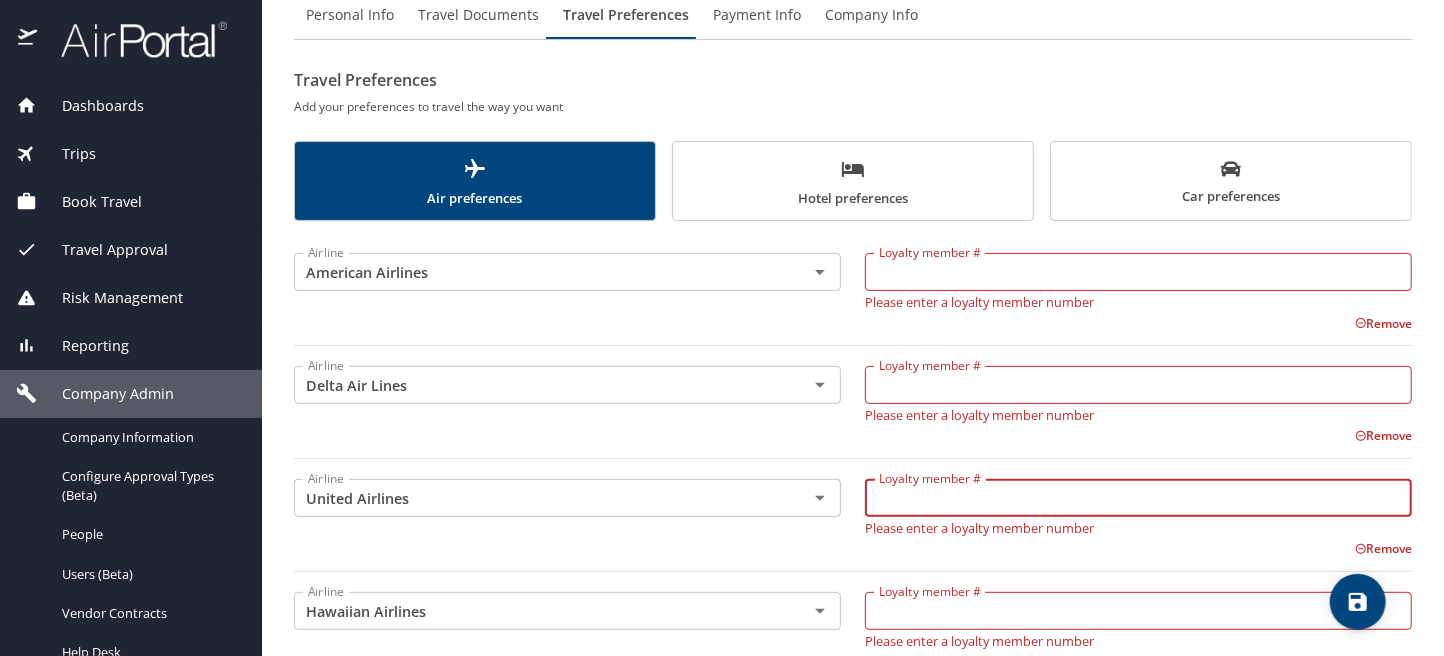 paste on "[ID]" 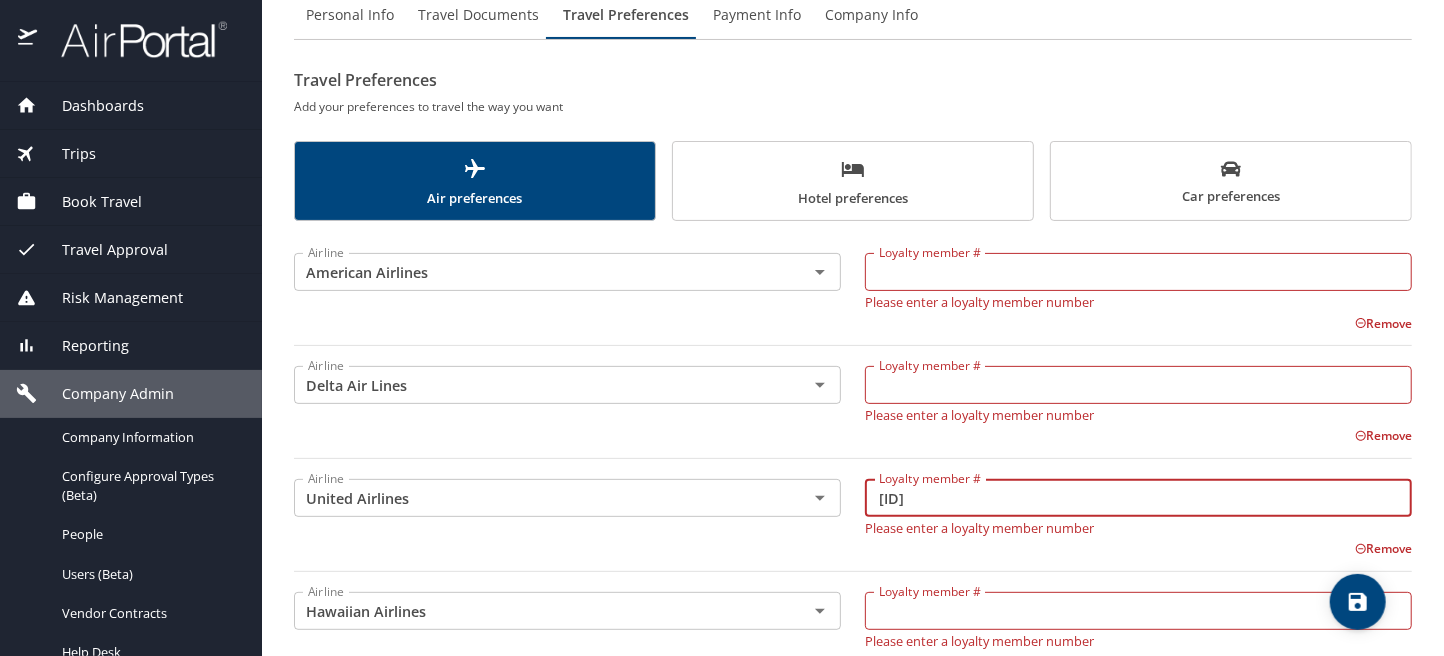 type on "[ID]" 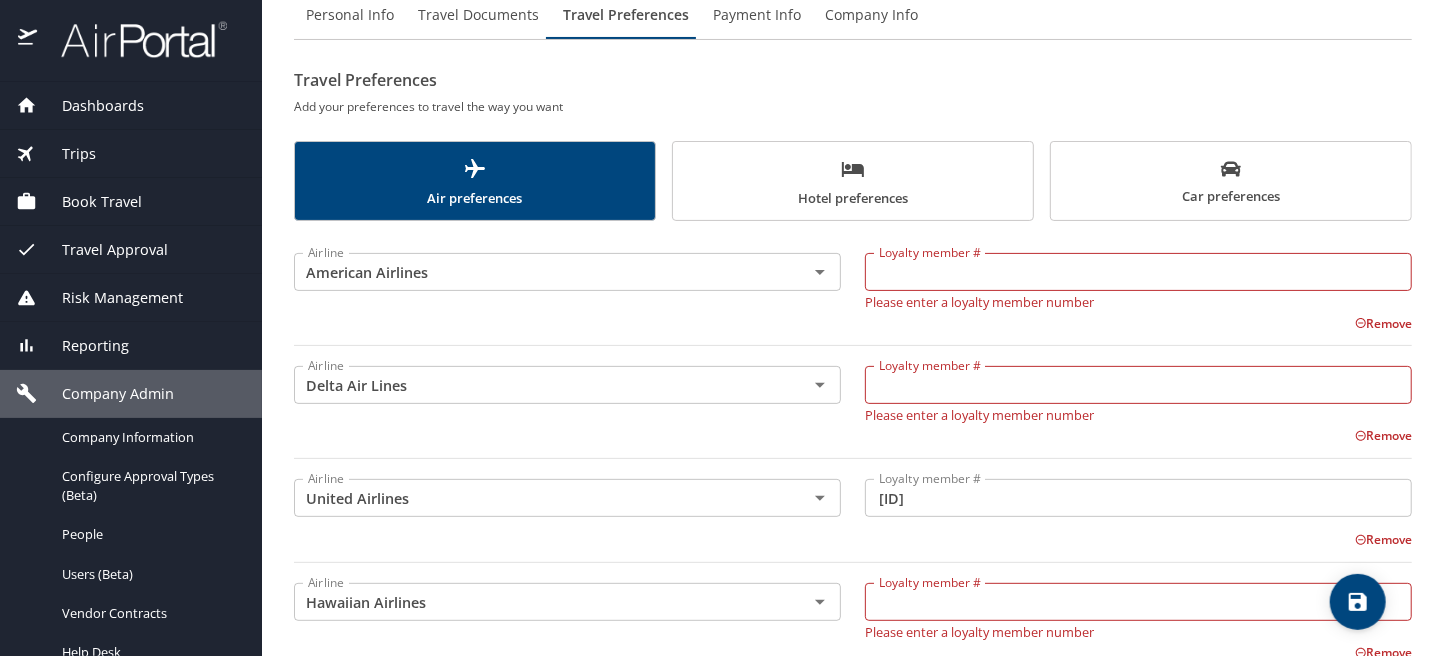 click on "Loyalty member #" at bounding box center (1138, 272) 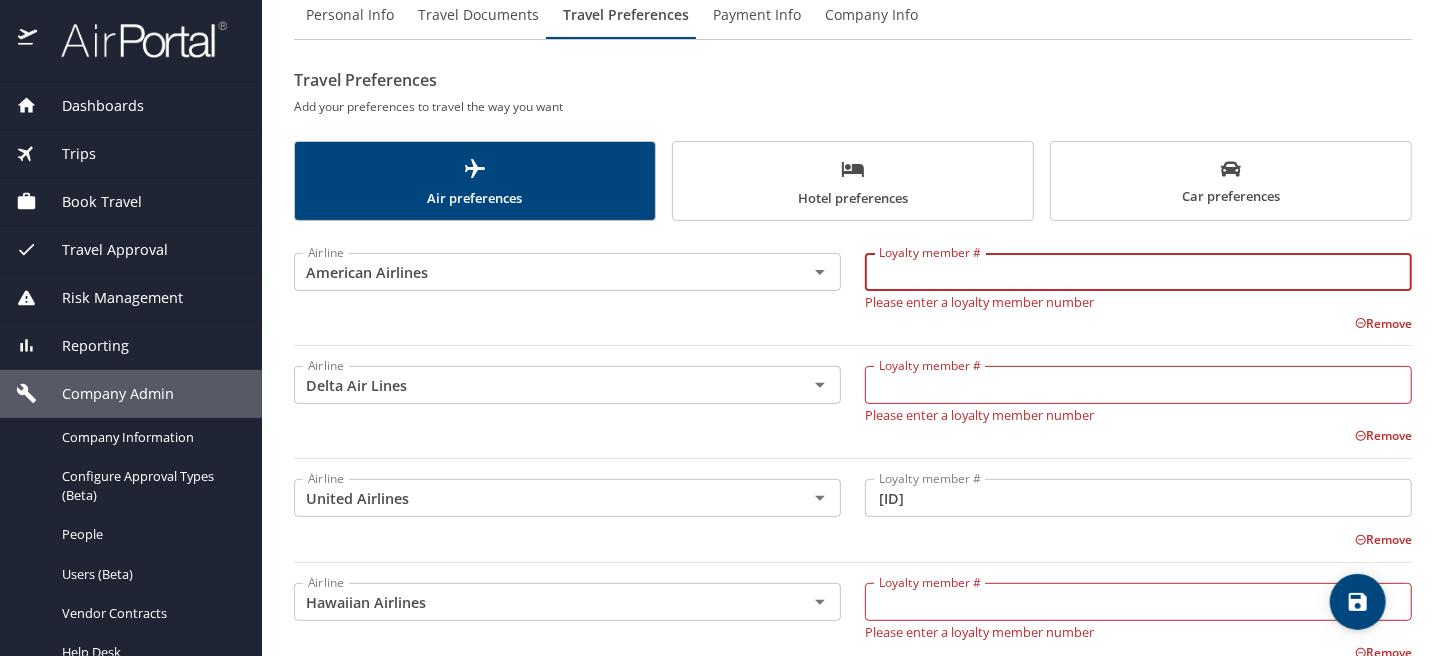 paste on "[ID]" 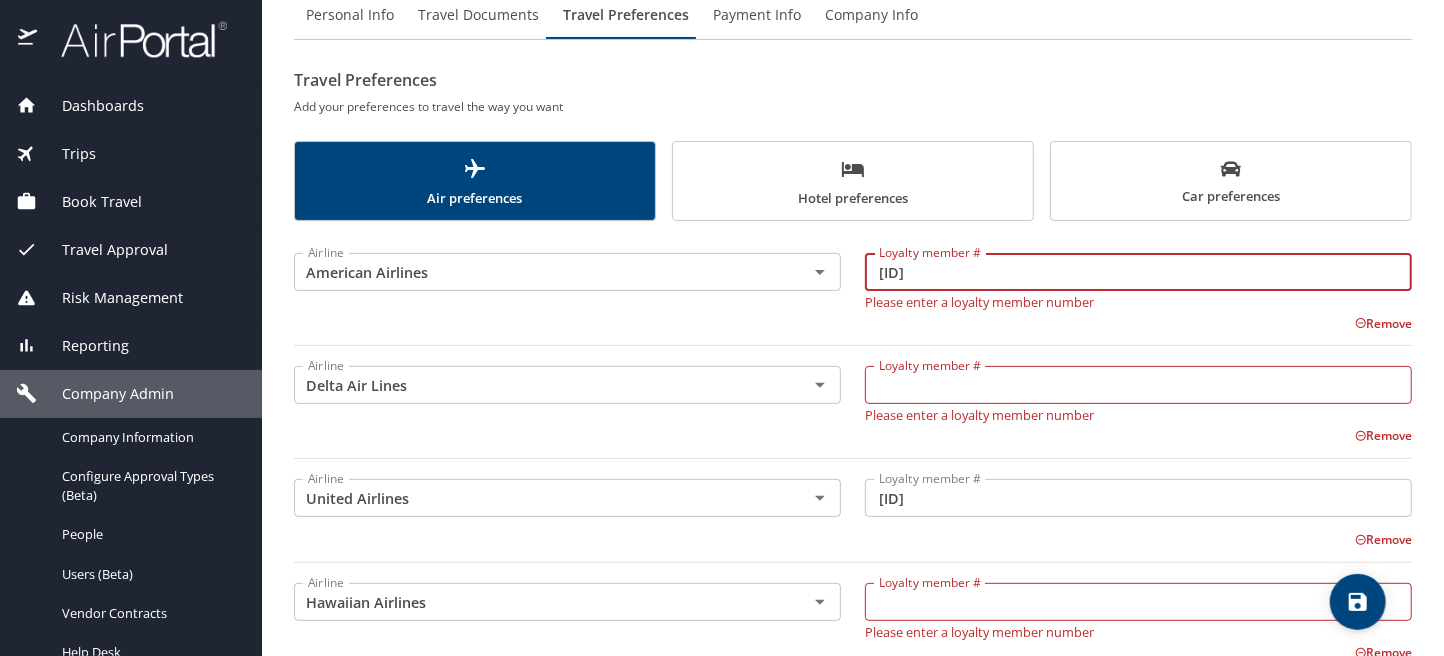 type on "[ID]" 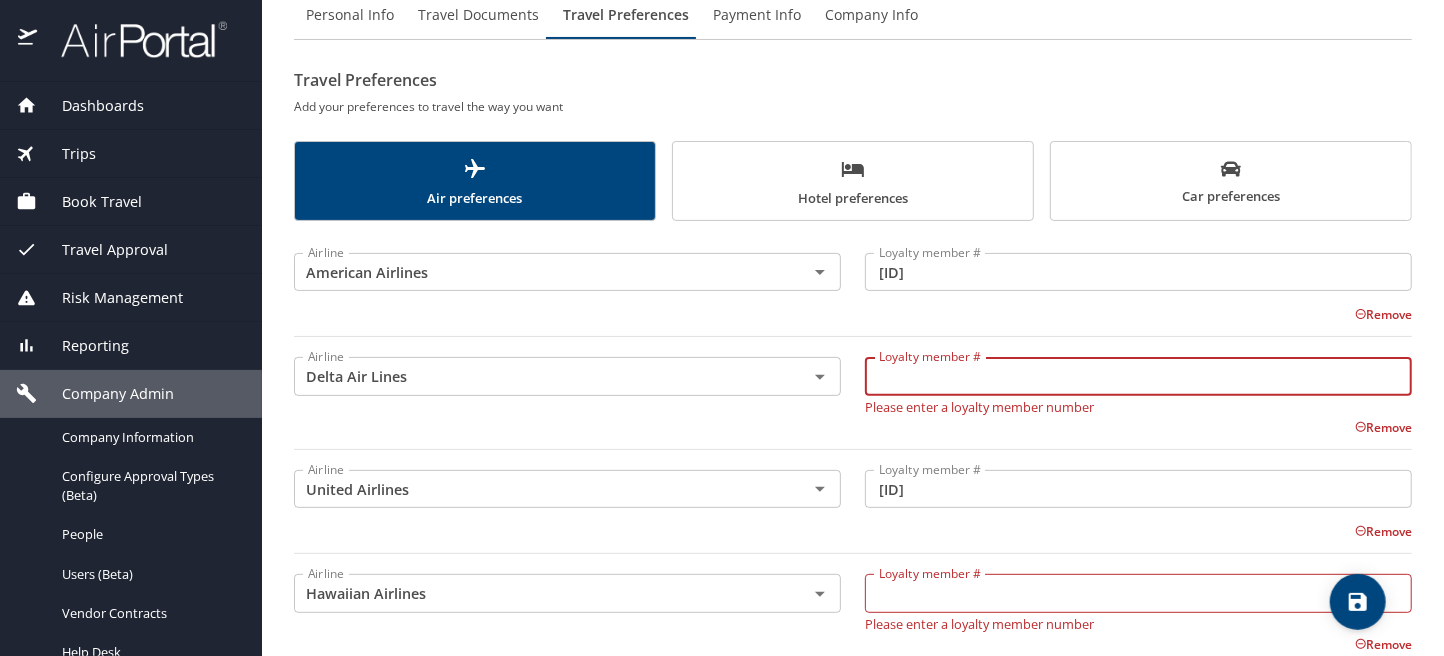 click on "Loyalty member #" at bounding box center [1138, 376] 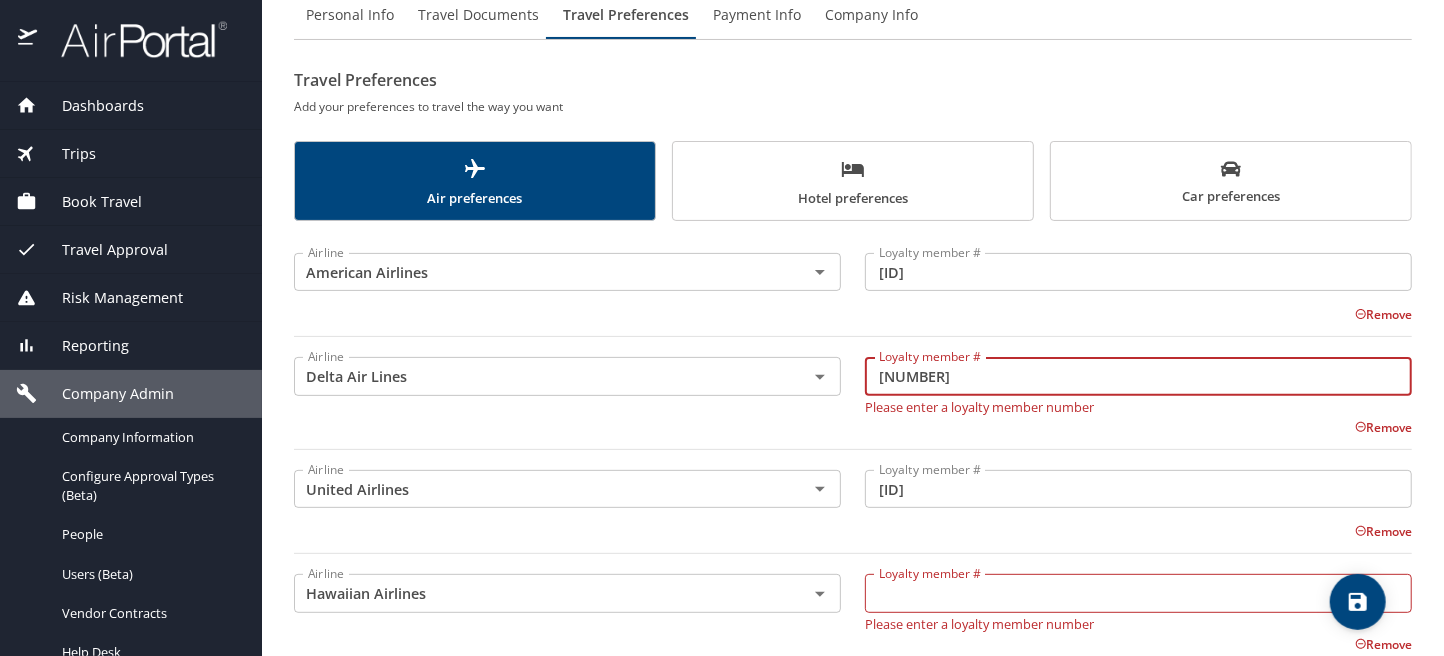 type on "[NUMBER]" 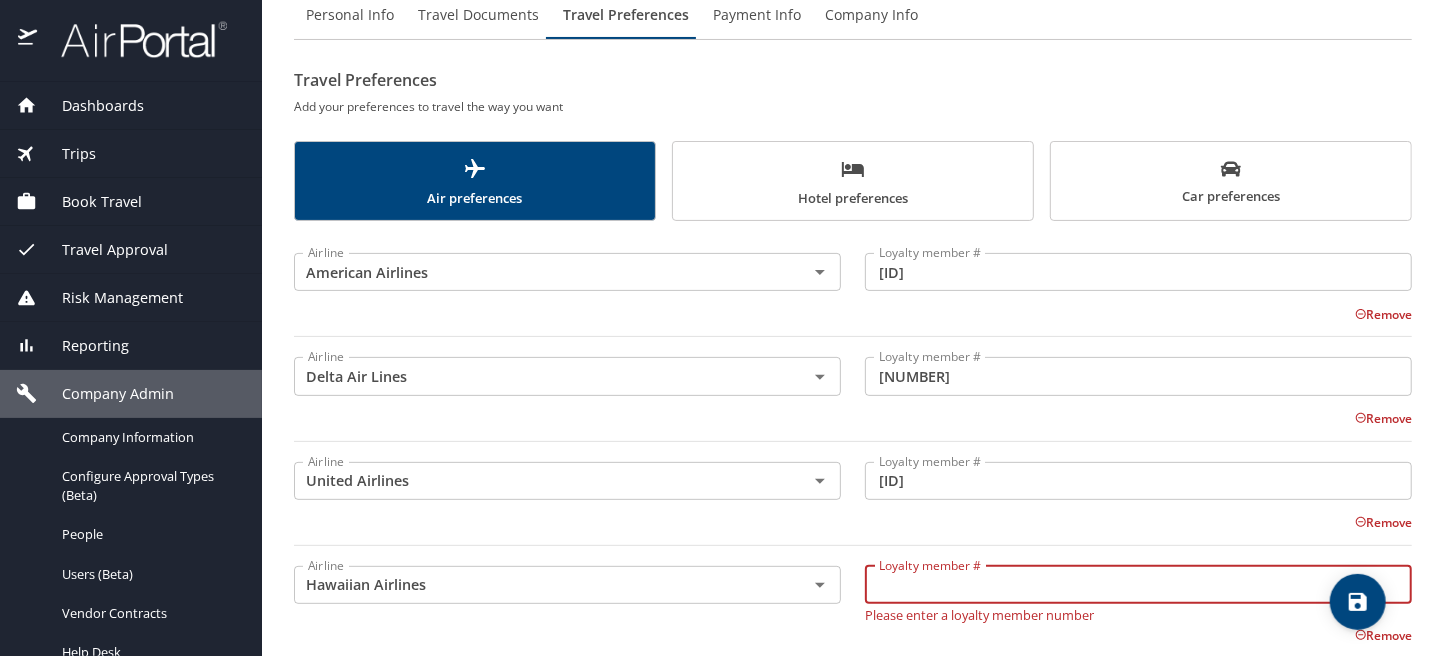 click on "Loyalty member #" at bounding box center [1138, 585] 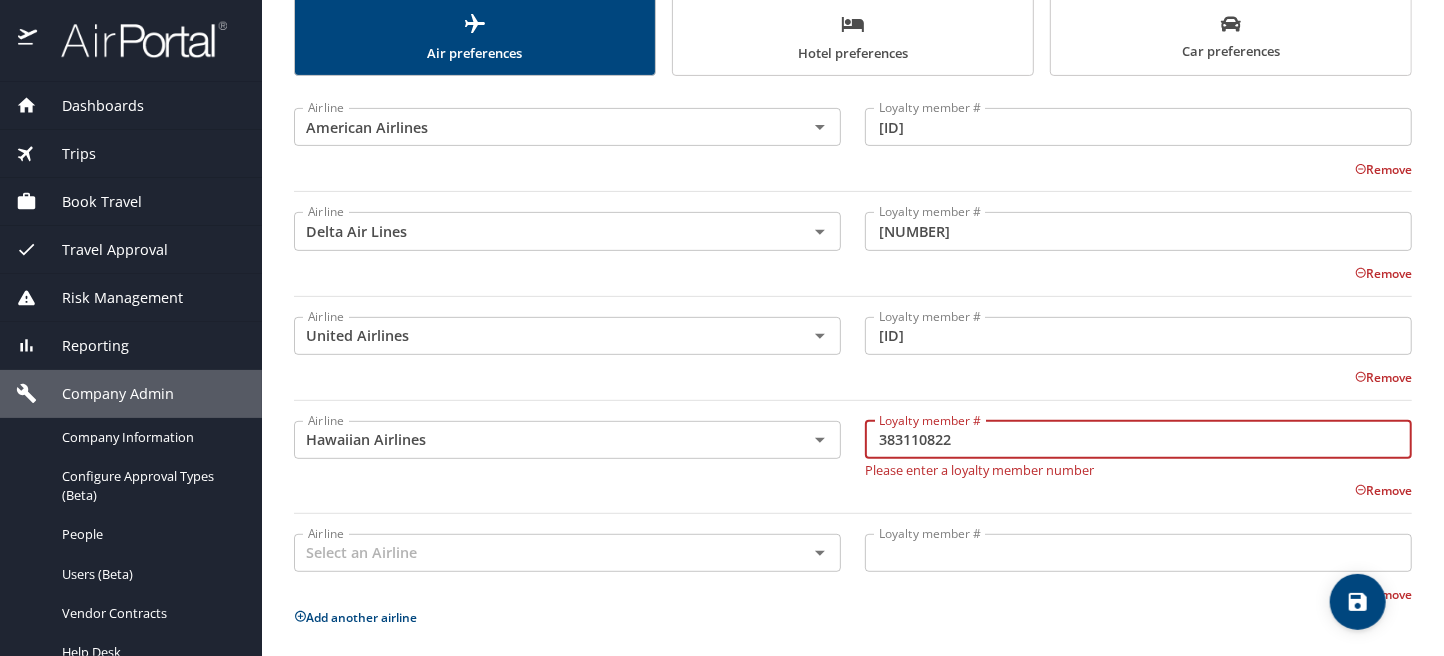 scroll, scrollTop: 339, scrollLeft: 0, axis: vertical 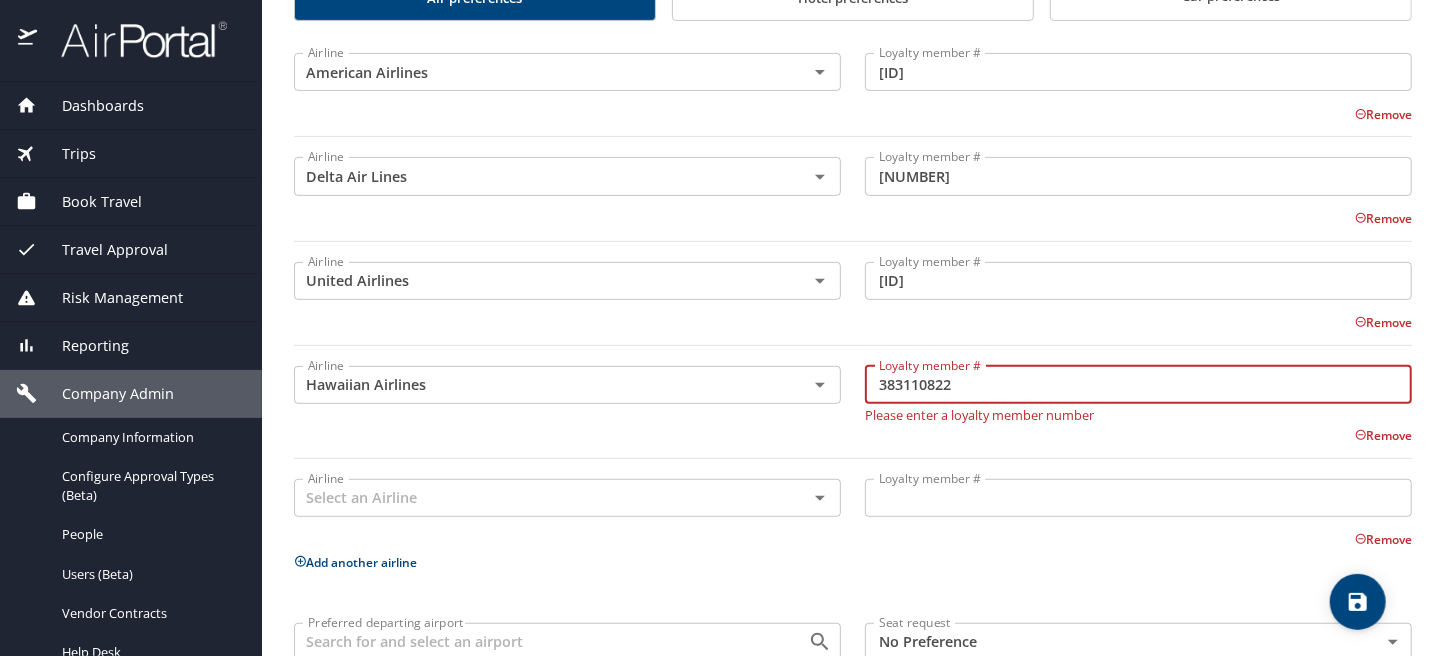 type on "383110822" 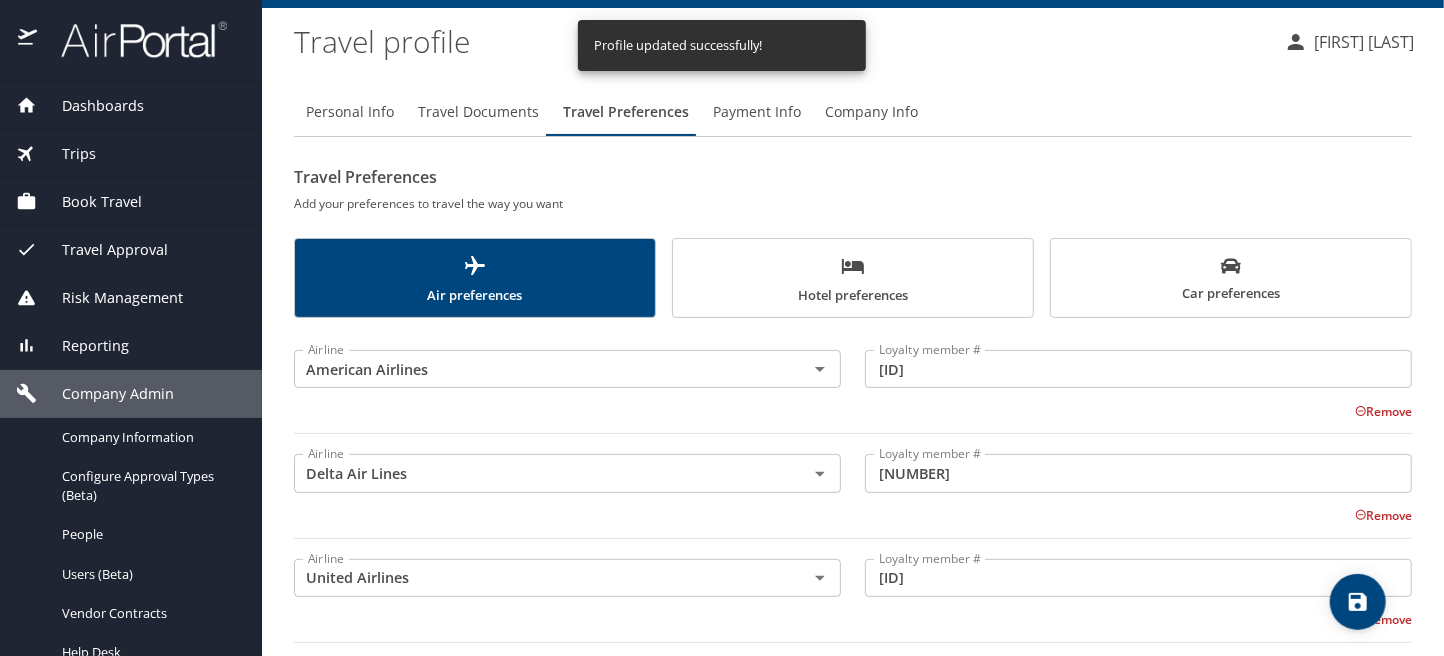 scroll, scrollTop: 39, scrollLeft: 0, axis: vertical 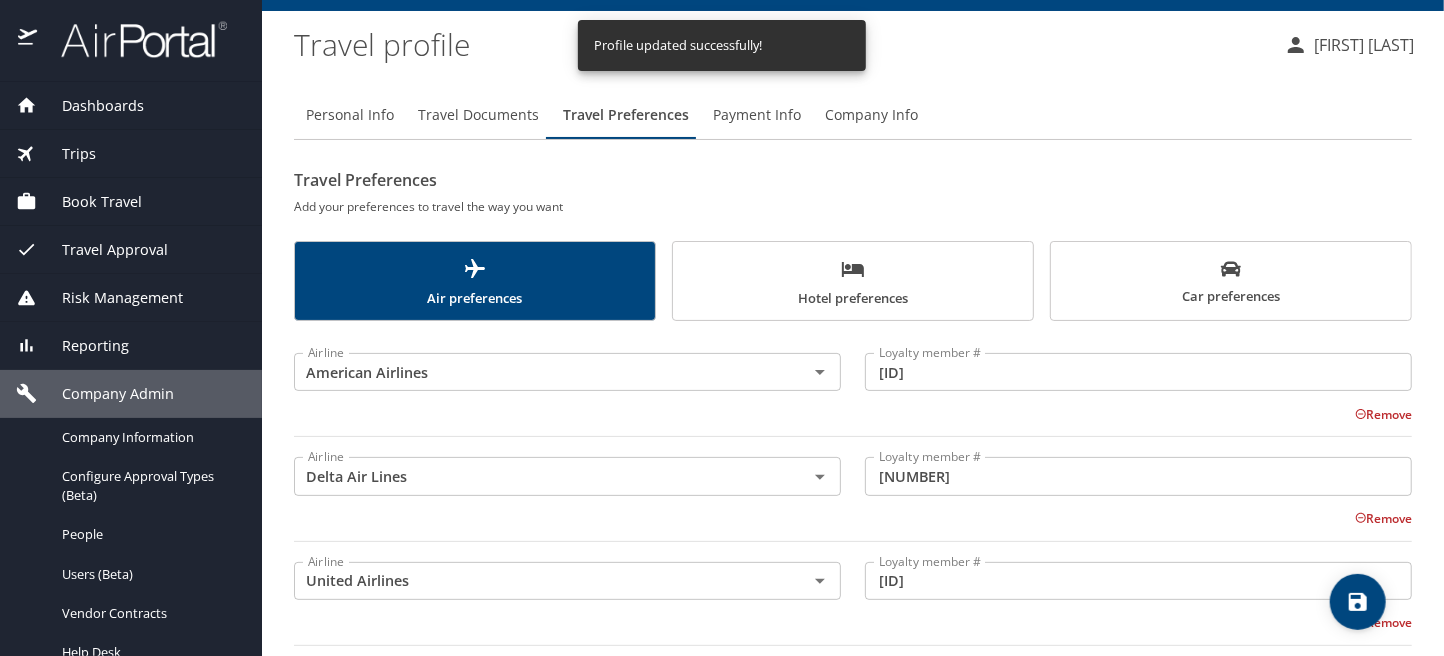 click on "Hotel preferences" at bounding box center [853, 283] 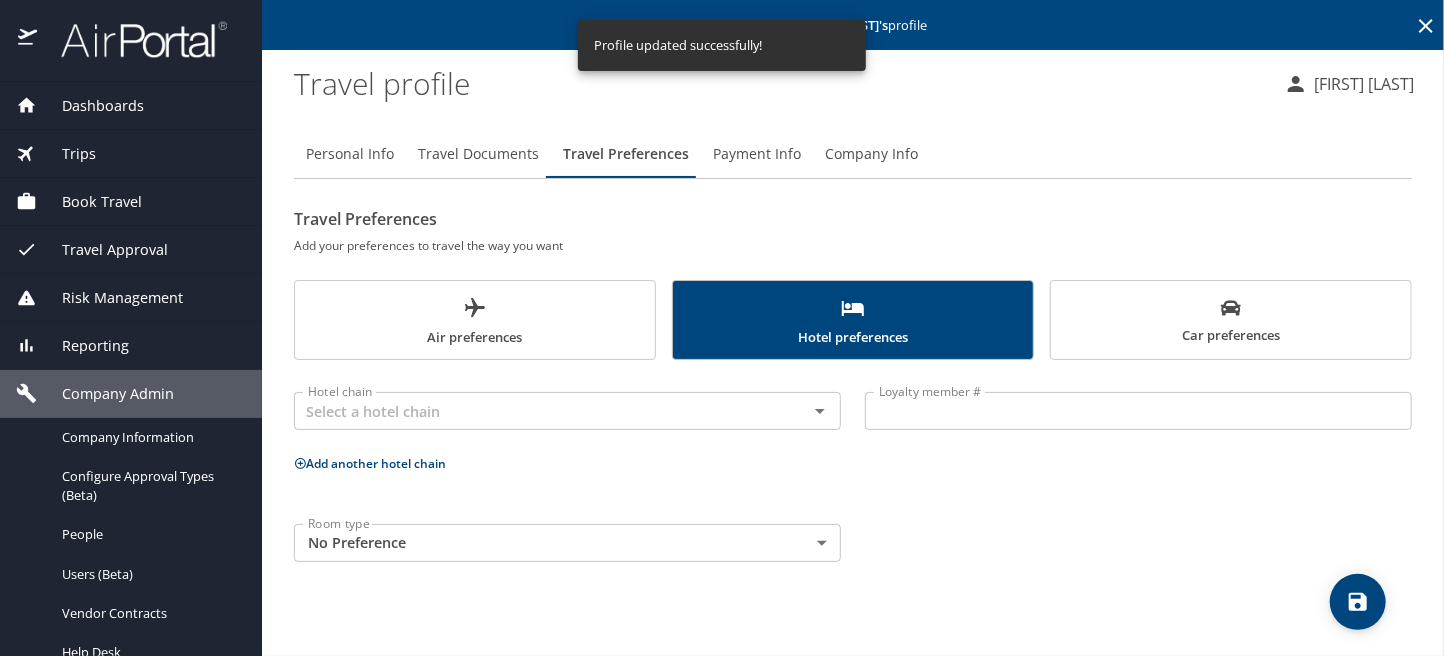 scroll, scrollTop: 0, scrollLeft: 0, axis: both 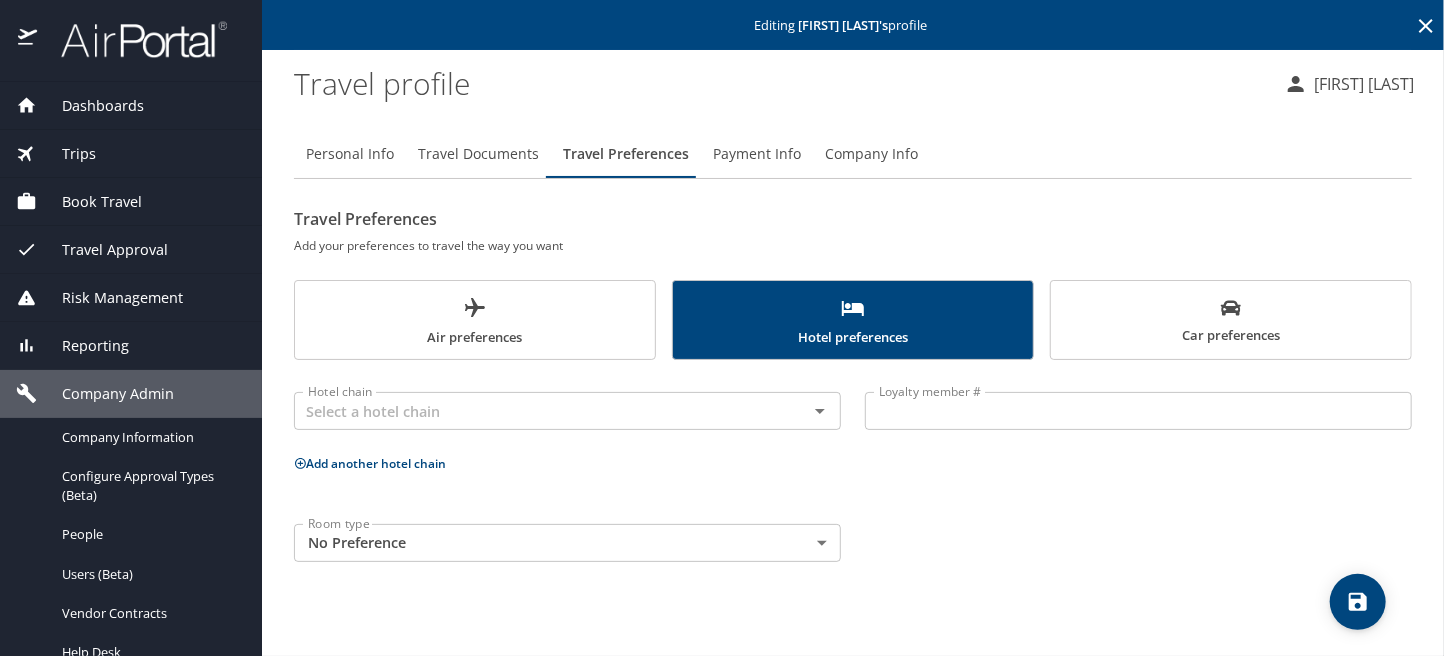 click on "Car preferences" at bounding box center (1231, 322) 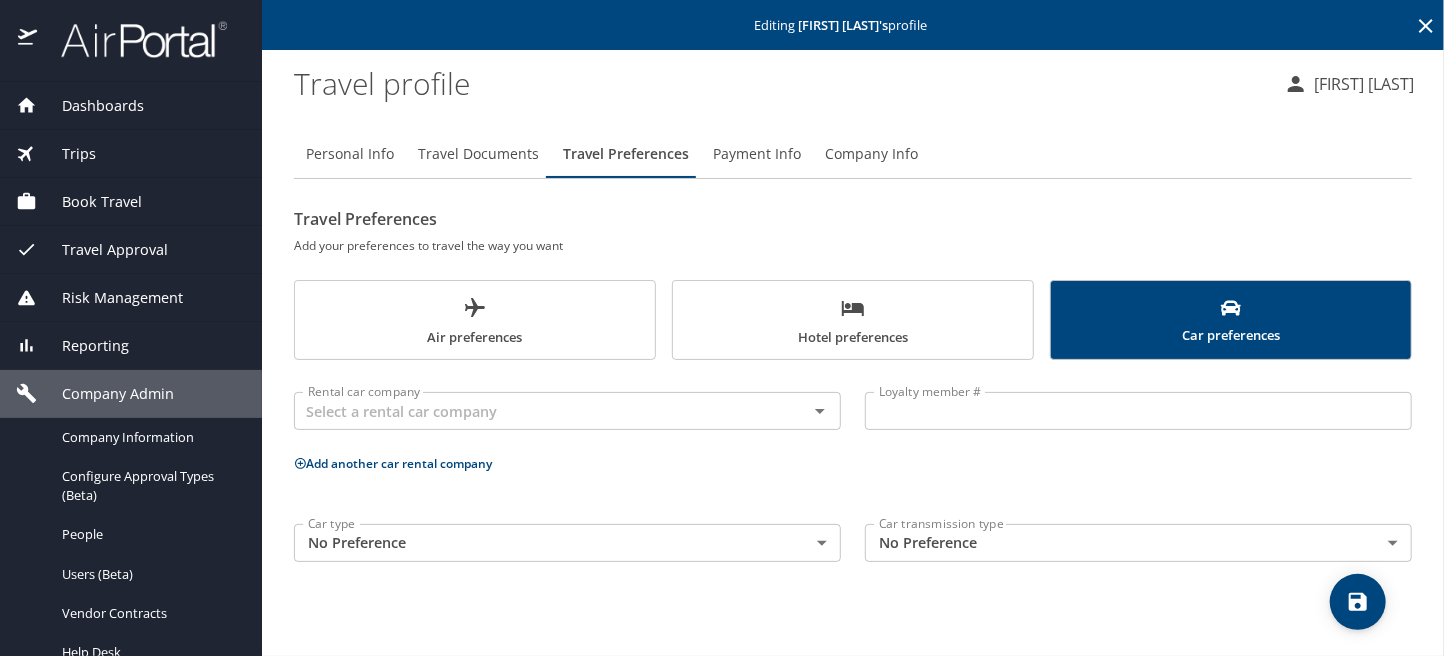 click at bounding box center (300, 463) 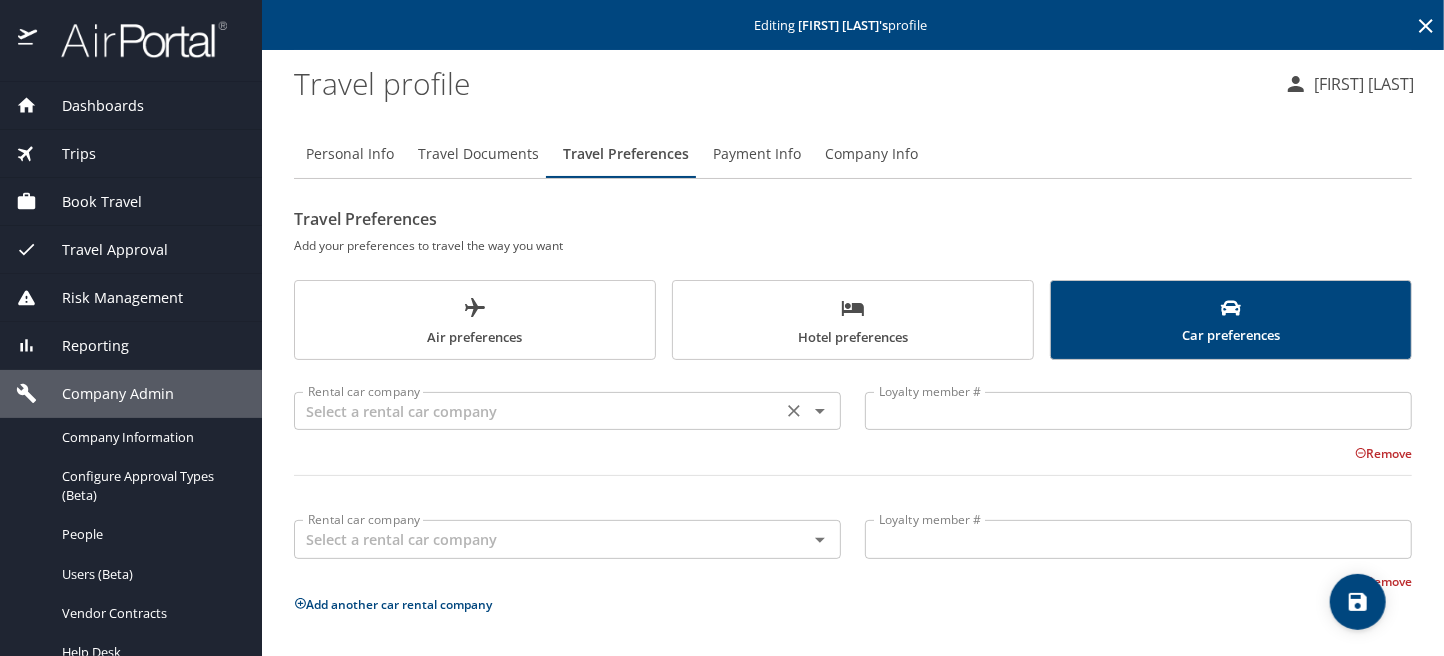 click at bounding box center (538, 411) 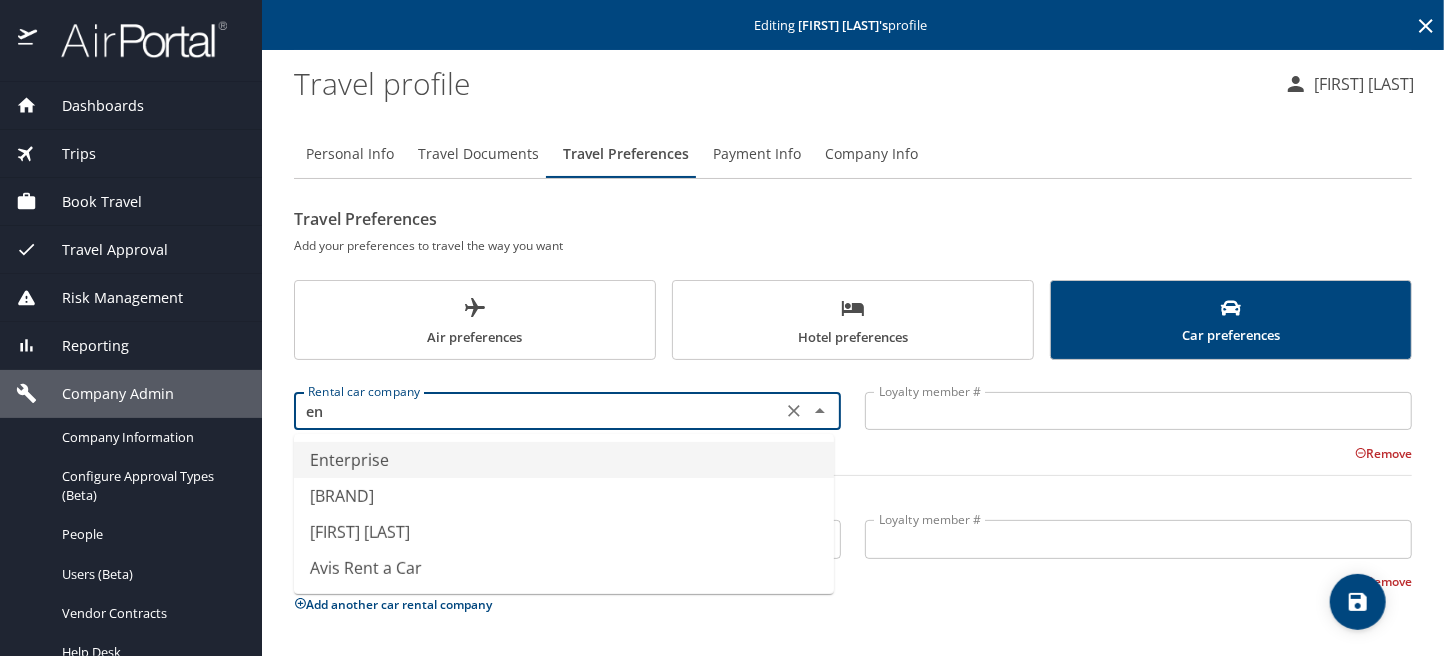 click on "Enterprise" at bounding box center (564, 460) 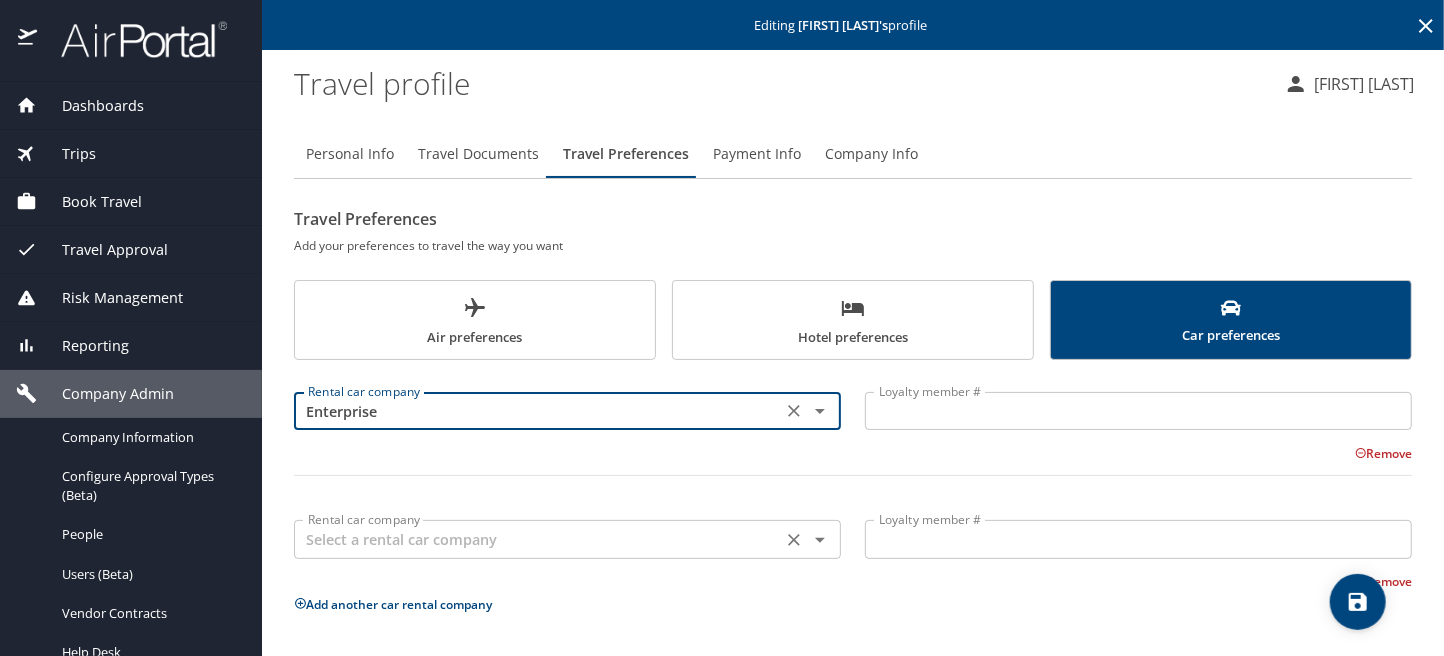 type on "Enterprise" 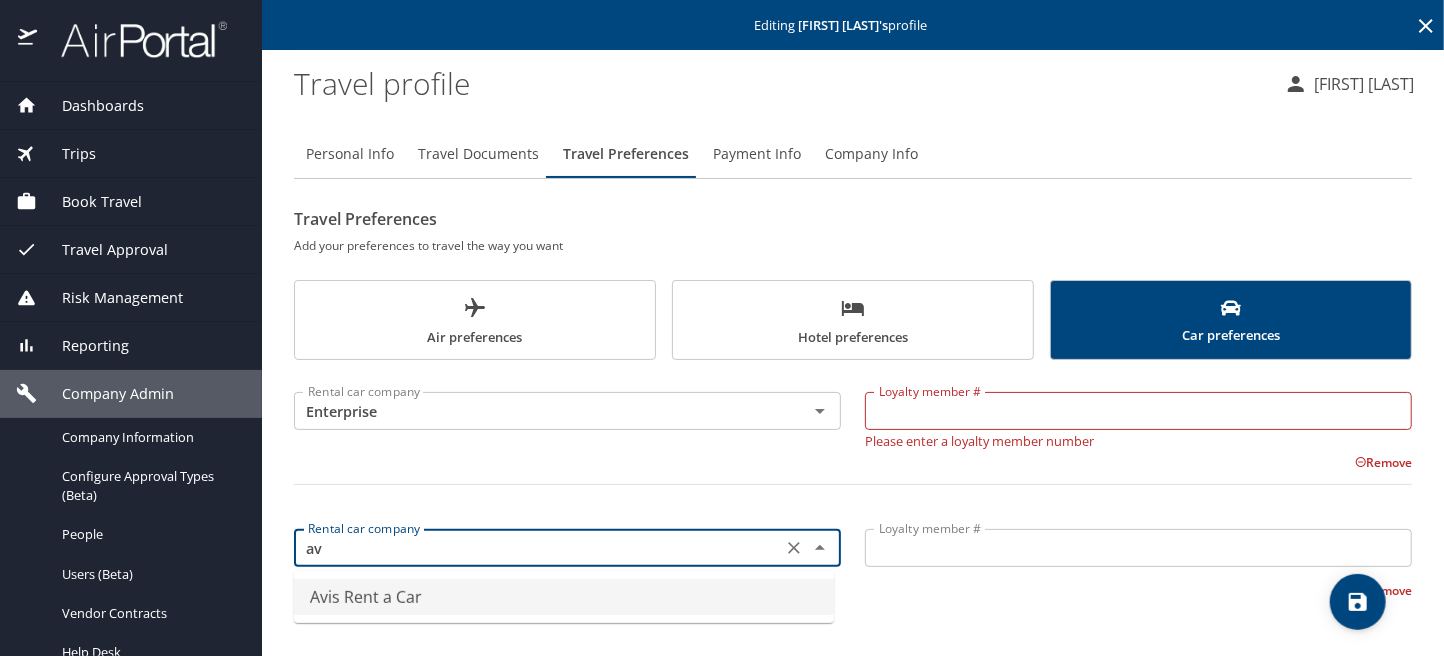 drag, startPoint x: 363, startPoint y: 594, endPoint x: 378, endPoint y: 587, distance: 16.552946 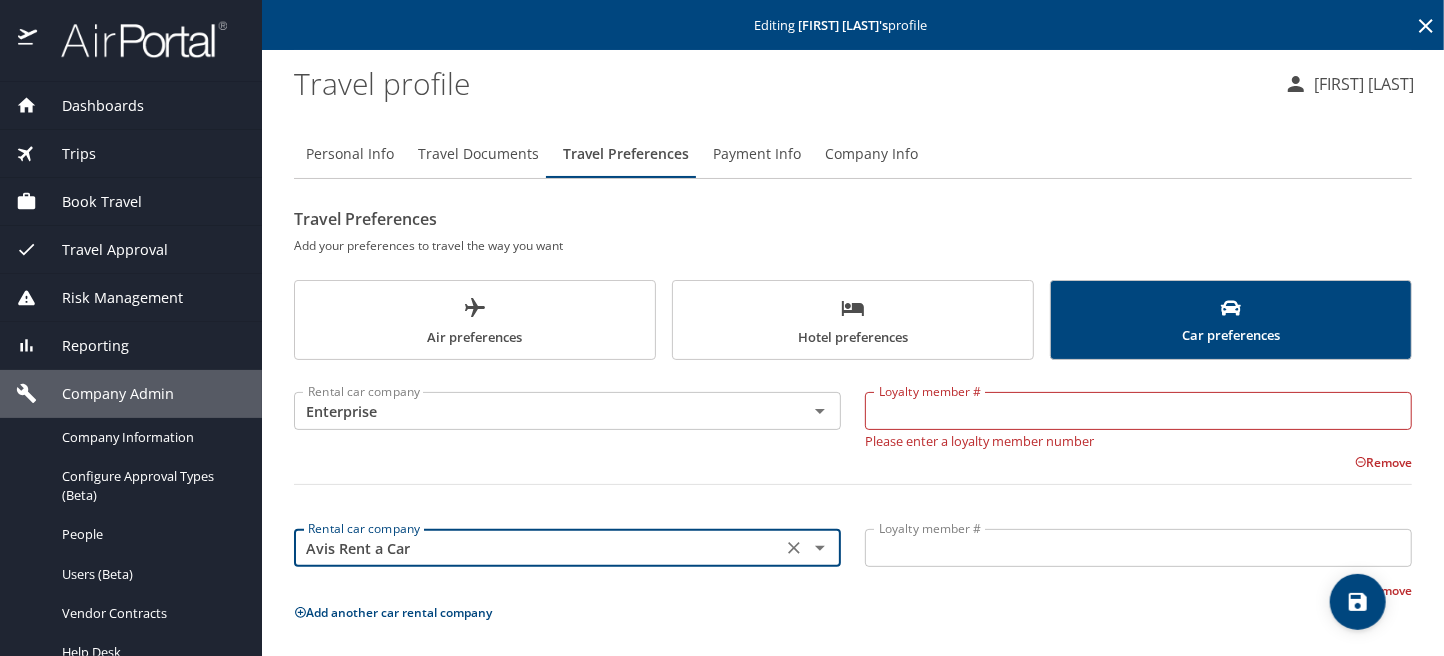 type on "Avis Rent a Car" 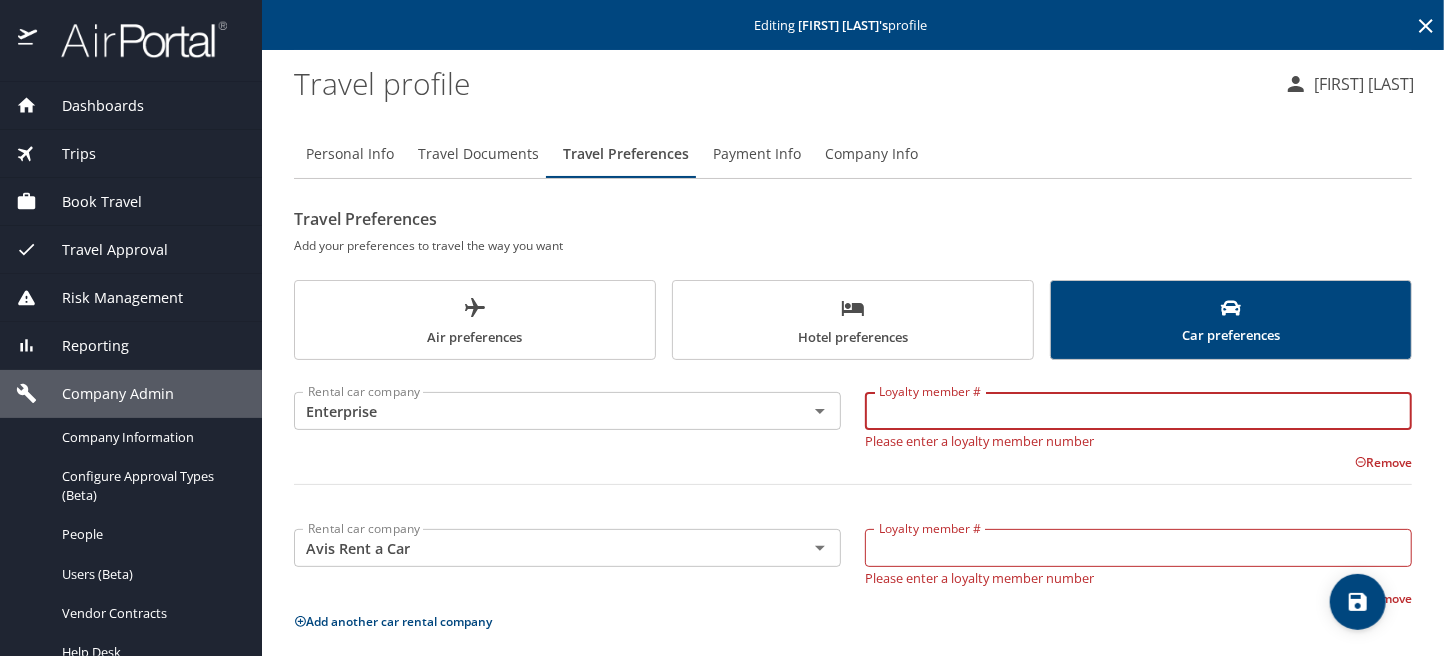 paste on "[ALPHANUMERIC]" 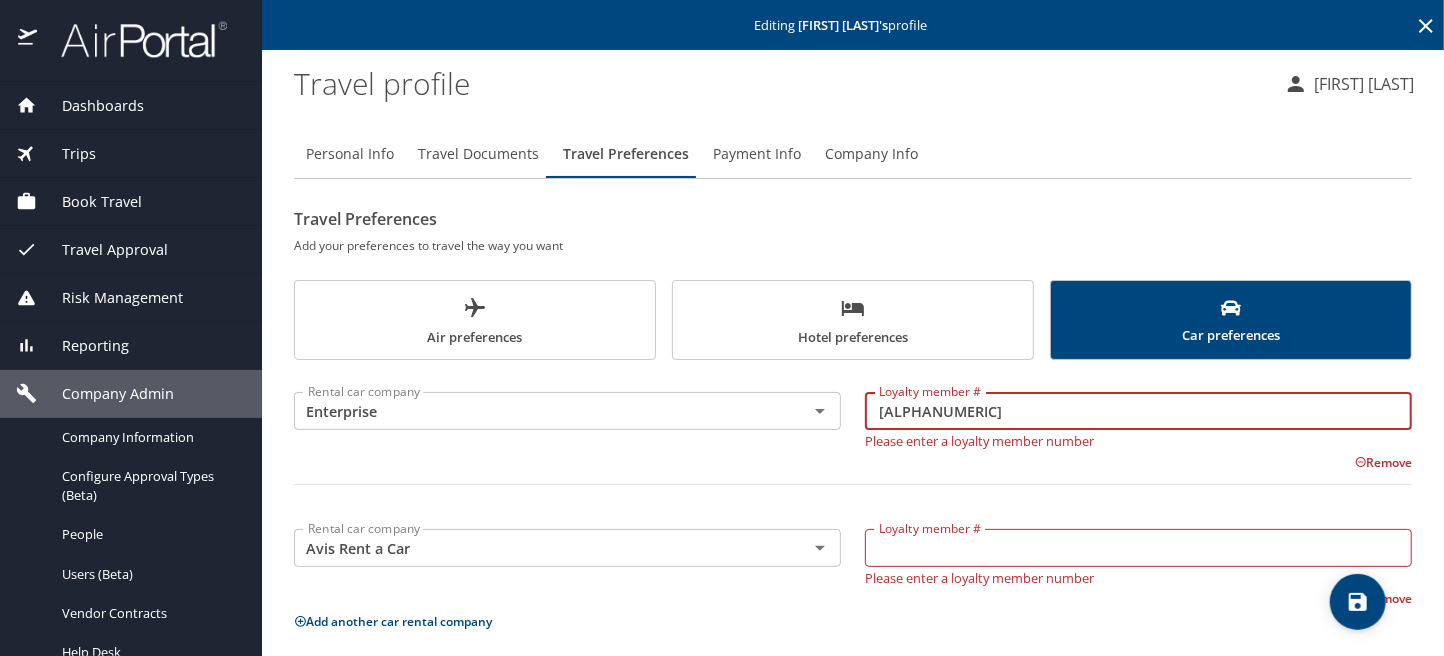 type on "[ALPHANUMERIC]" 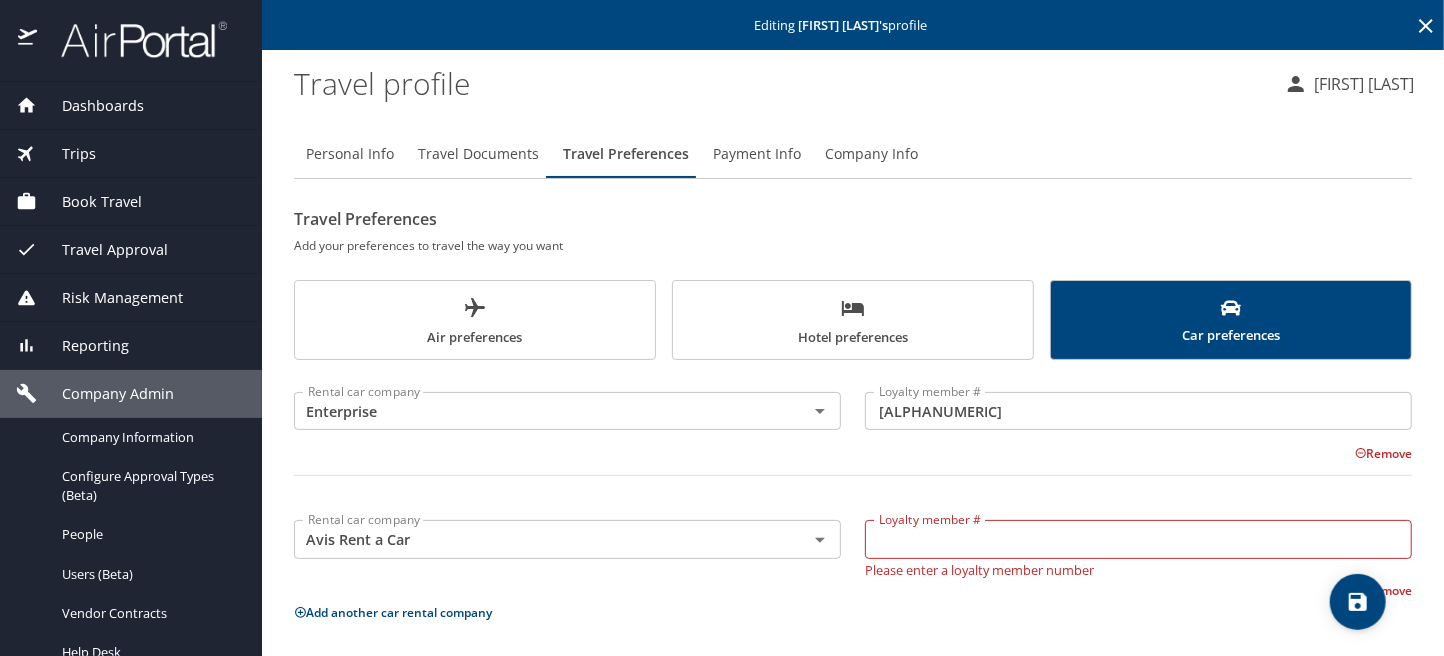 click on "Loyalty member #" at bounding box center [1138, 539] 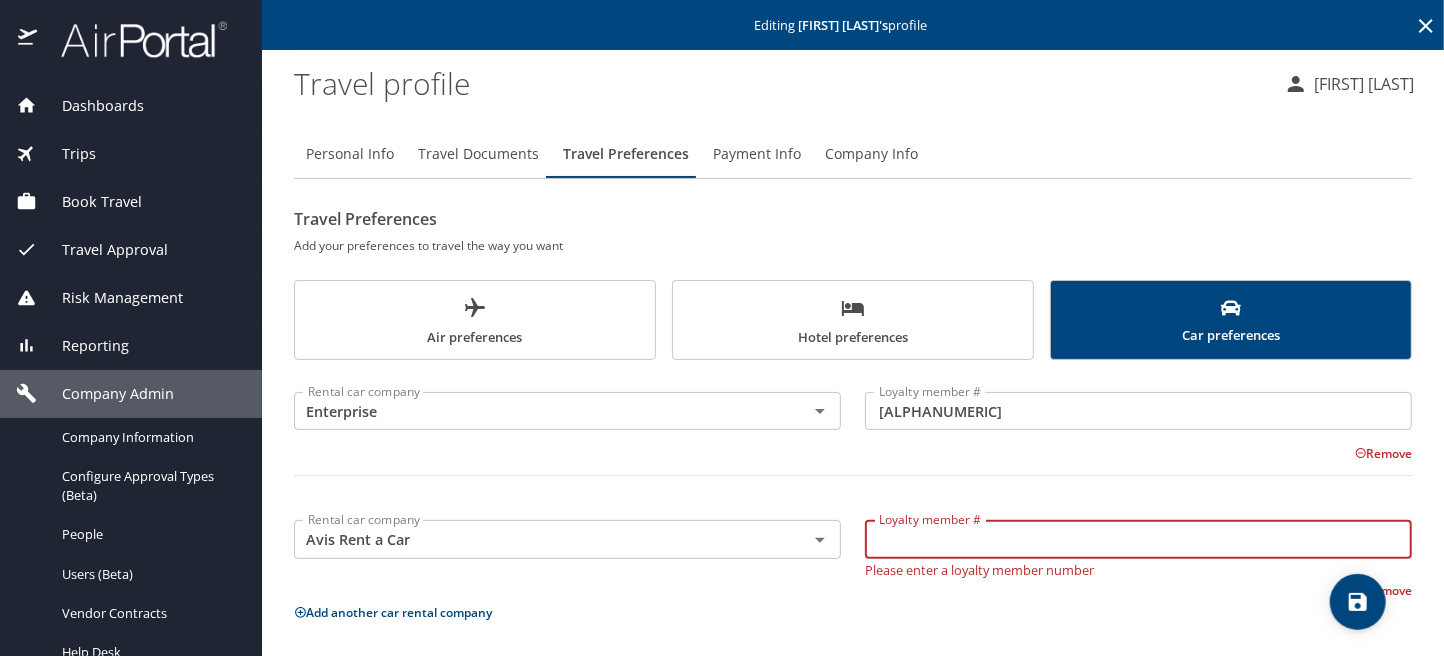 paste on "[ALPHANUMERIC]" 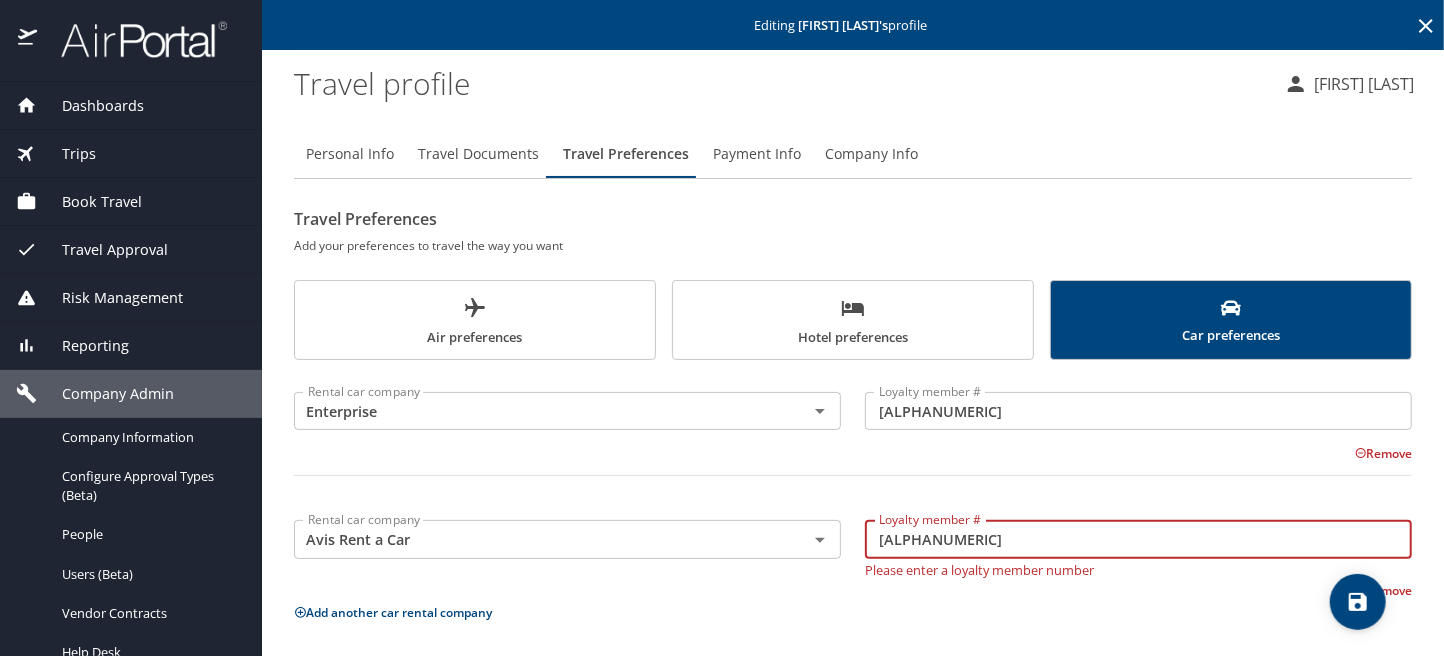 type on "[ALPHANUMERIC]" 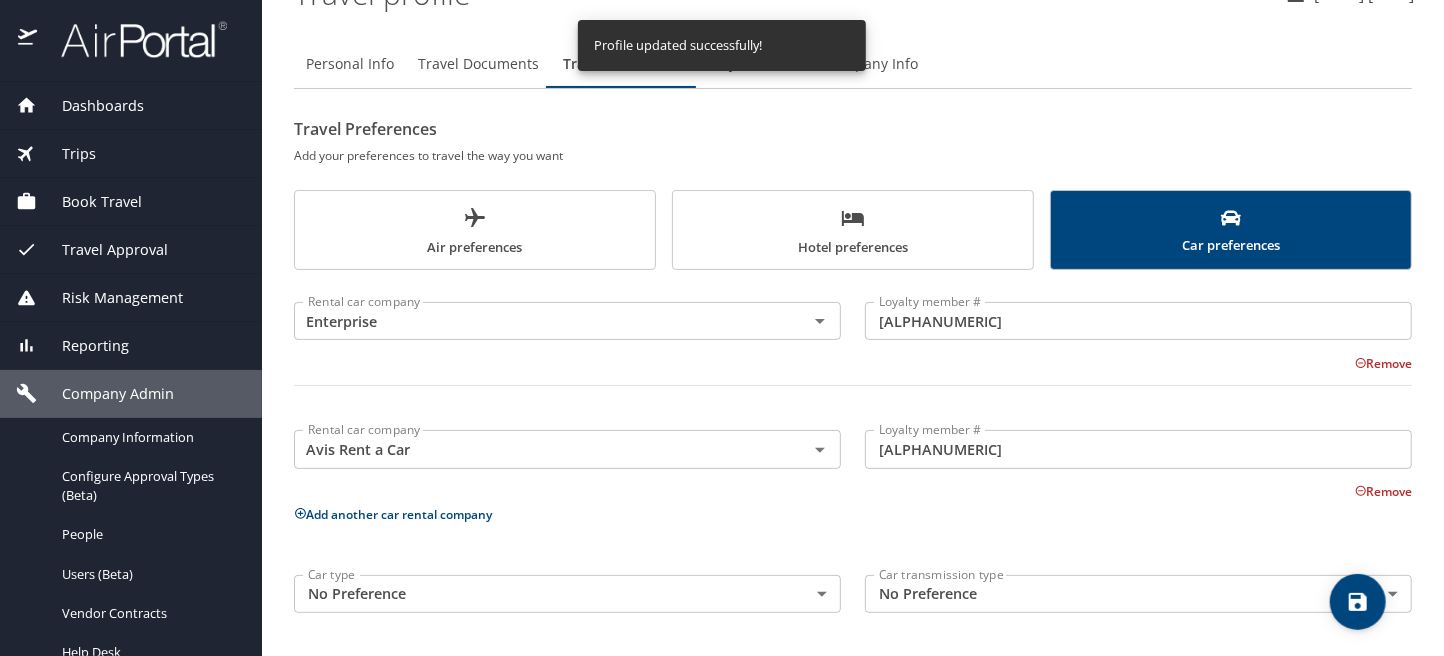 scroll, scrollTop: 0, scrollLeft: 0, axis: both 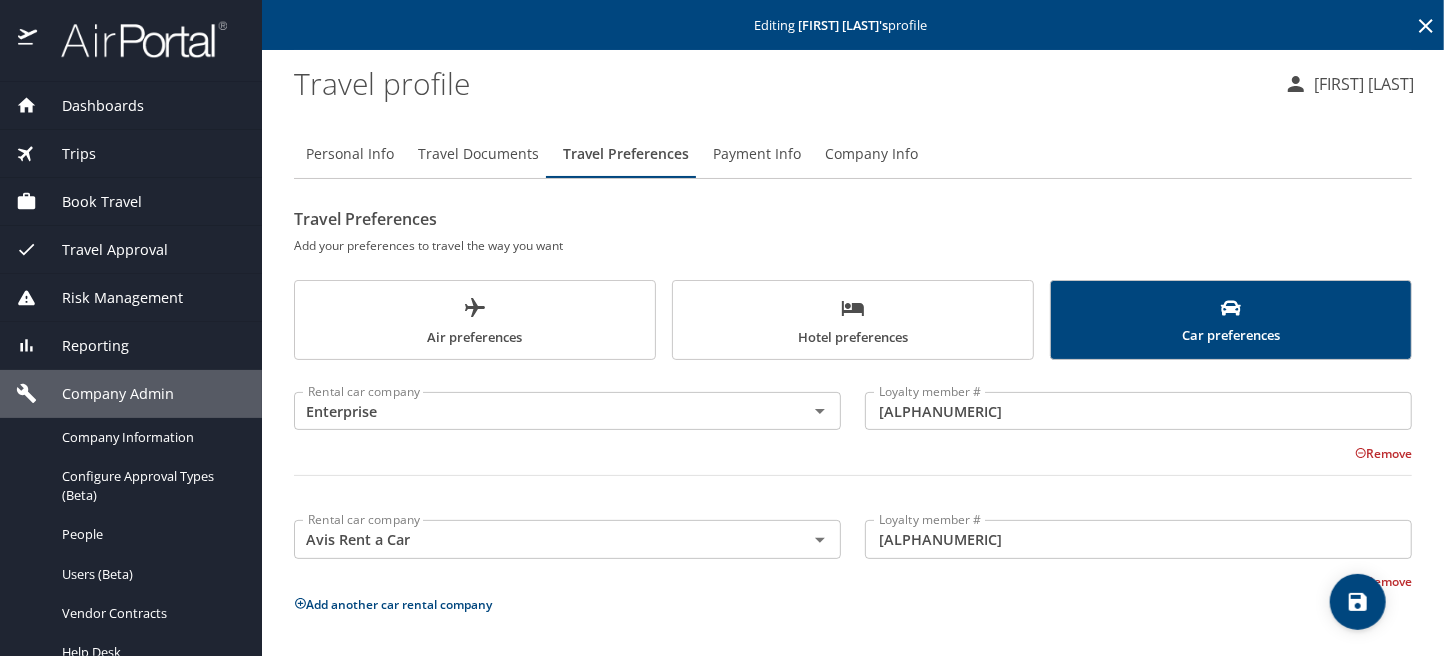 click at bounding box center (1426, 26) 